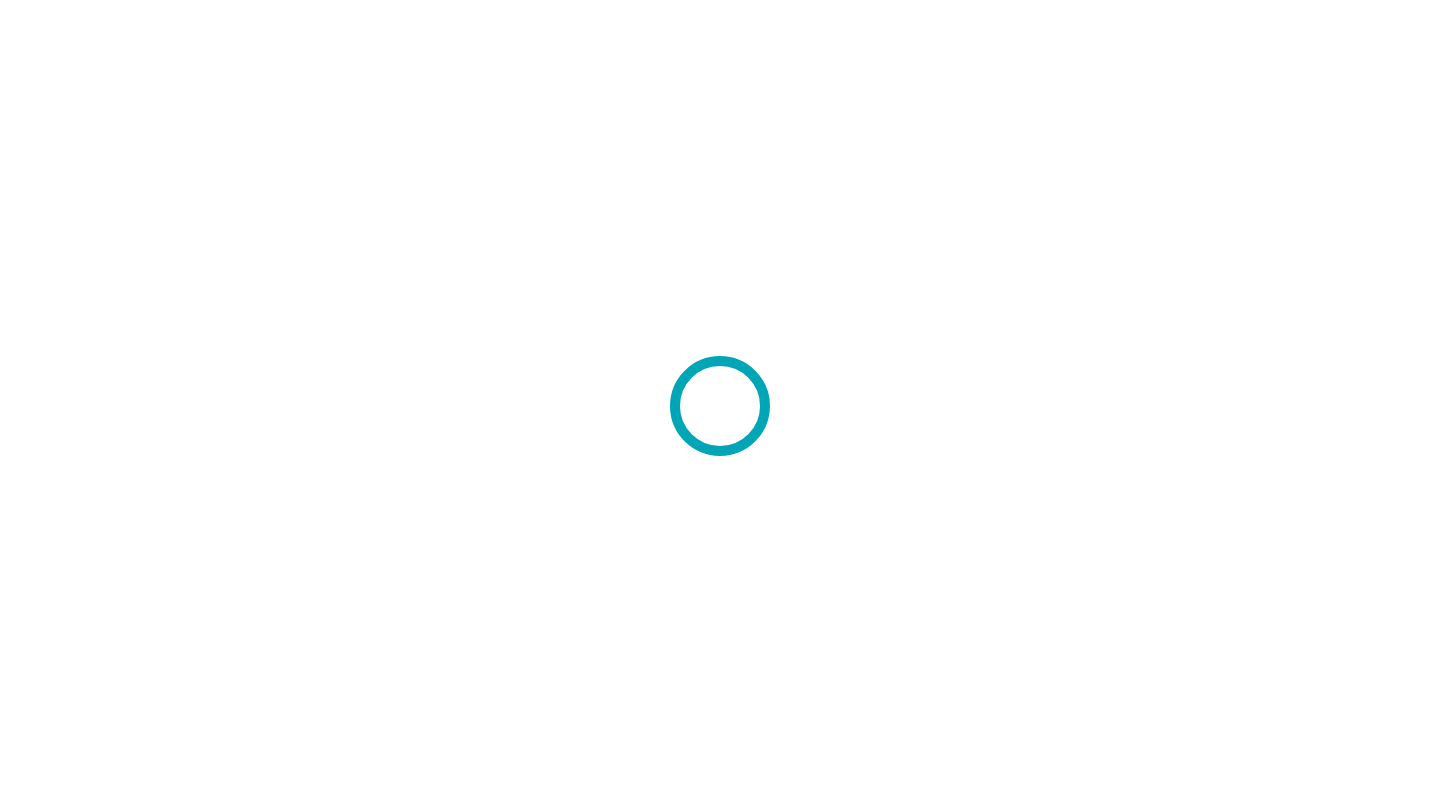 scroll, scrollTop: 0, scrollLeft: 0, axis: both 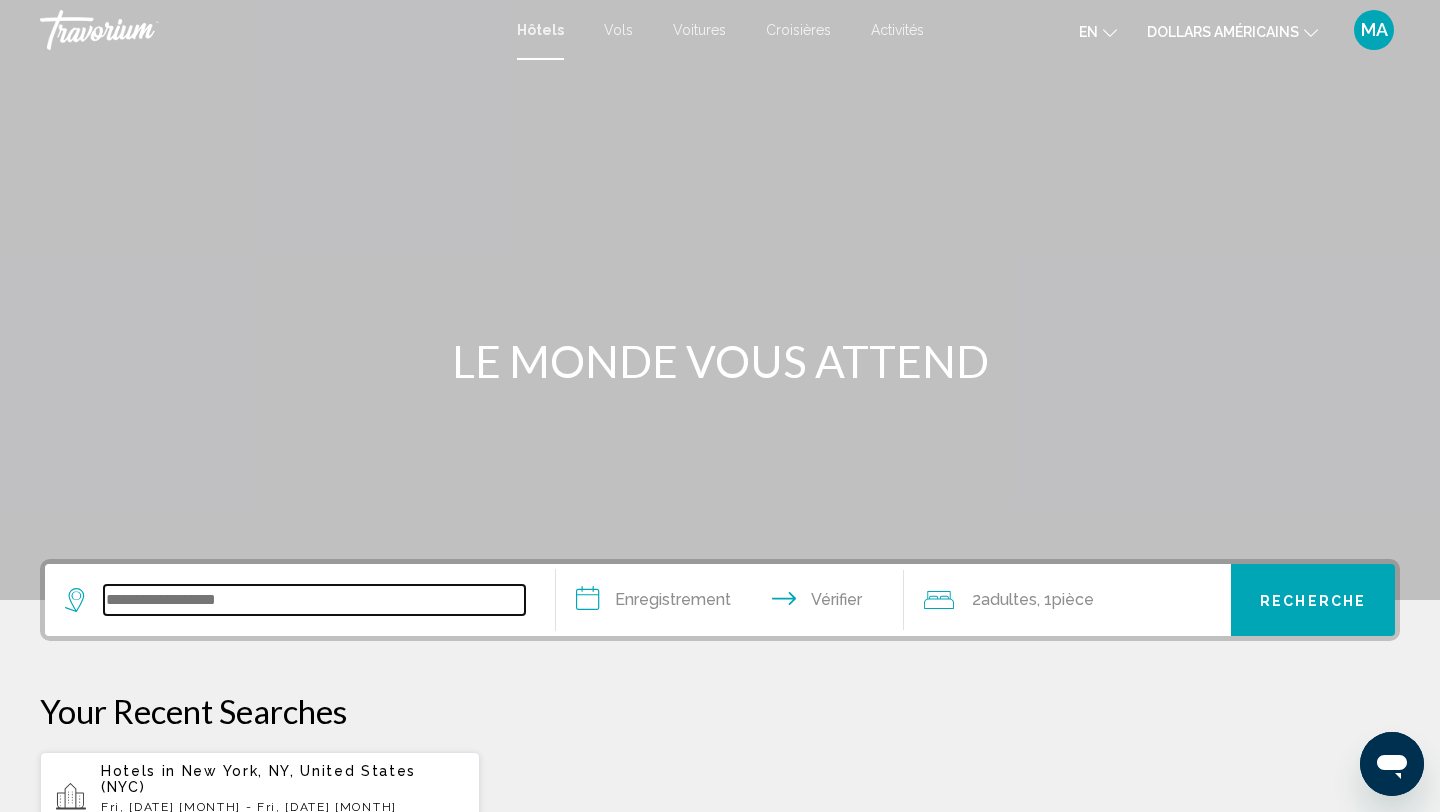 click at bounding box center (314, 600) 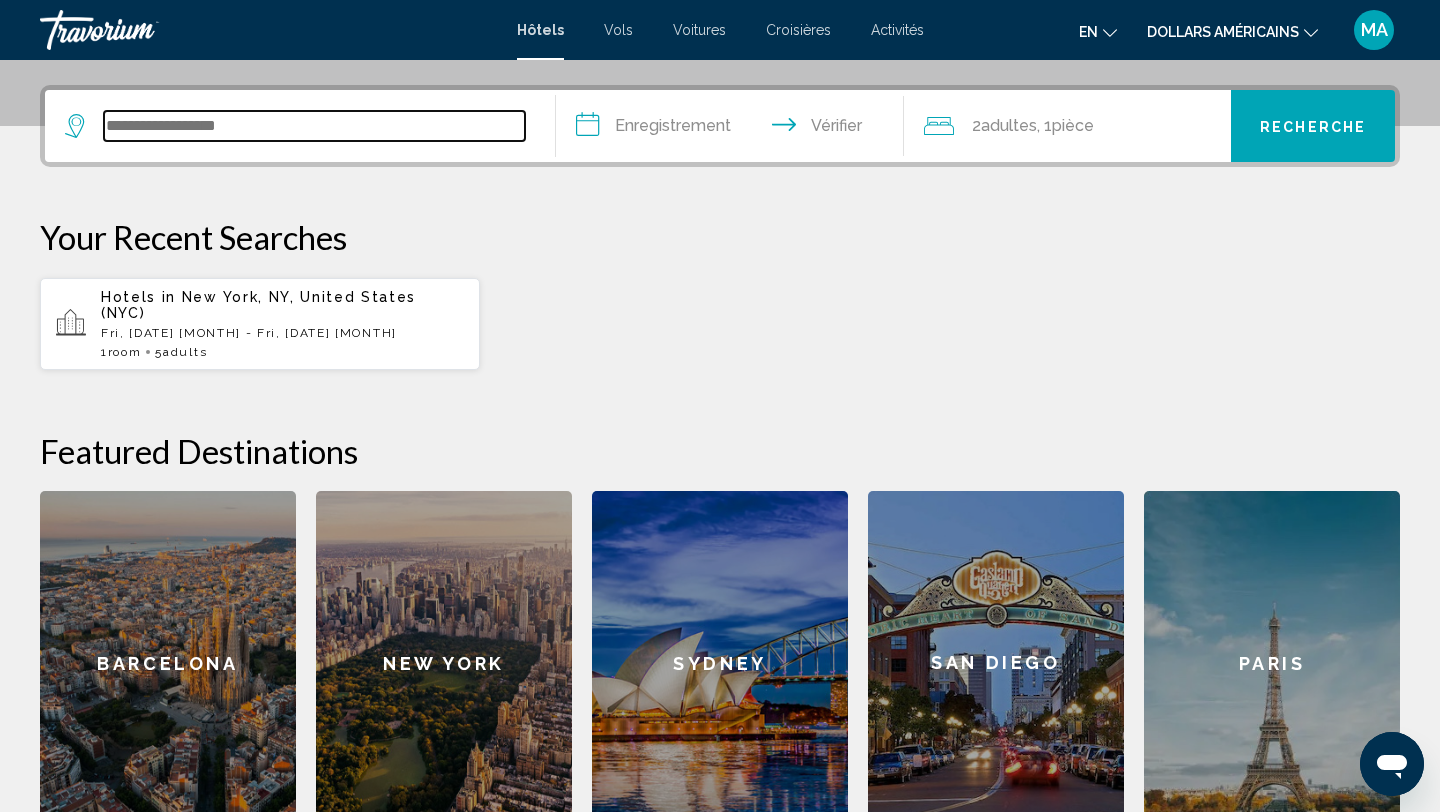 scroll, scrollTop: 494, scrollLeft: 0, axis: vertical 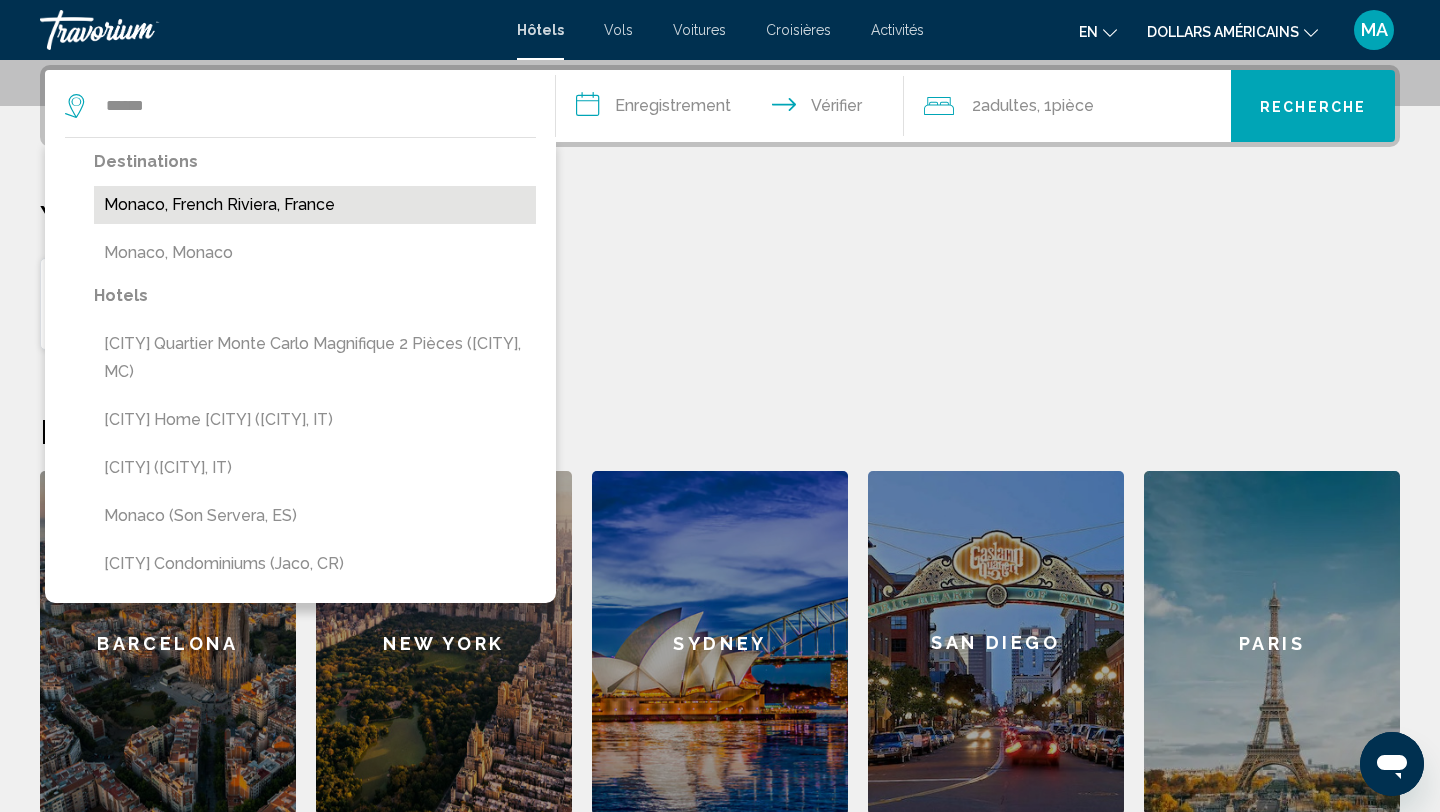 click on "Monaco, French Riviera, France" at bounding box center (315, 205) 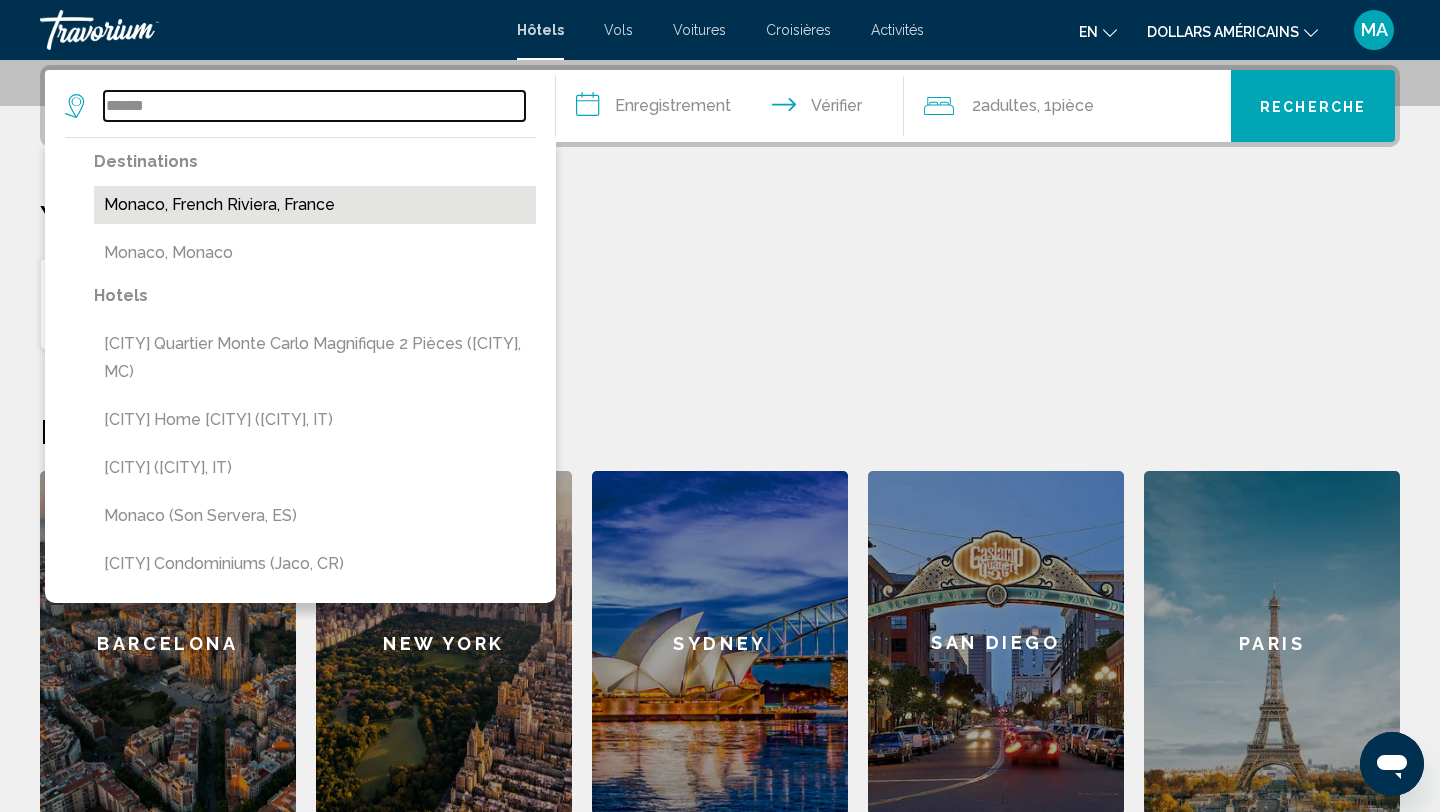 type on "**********" 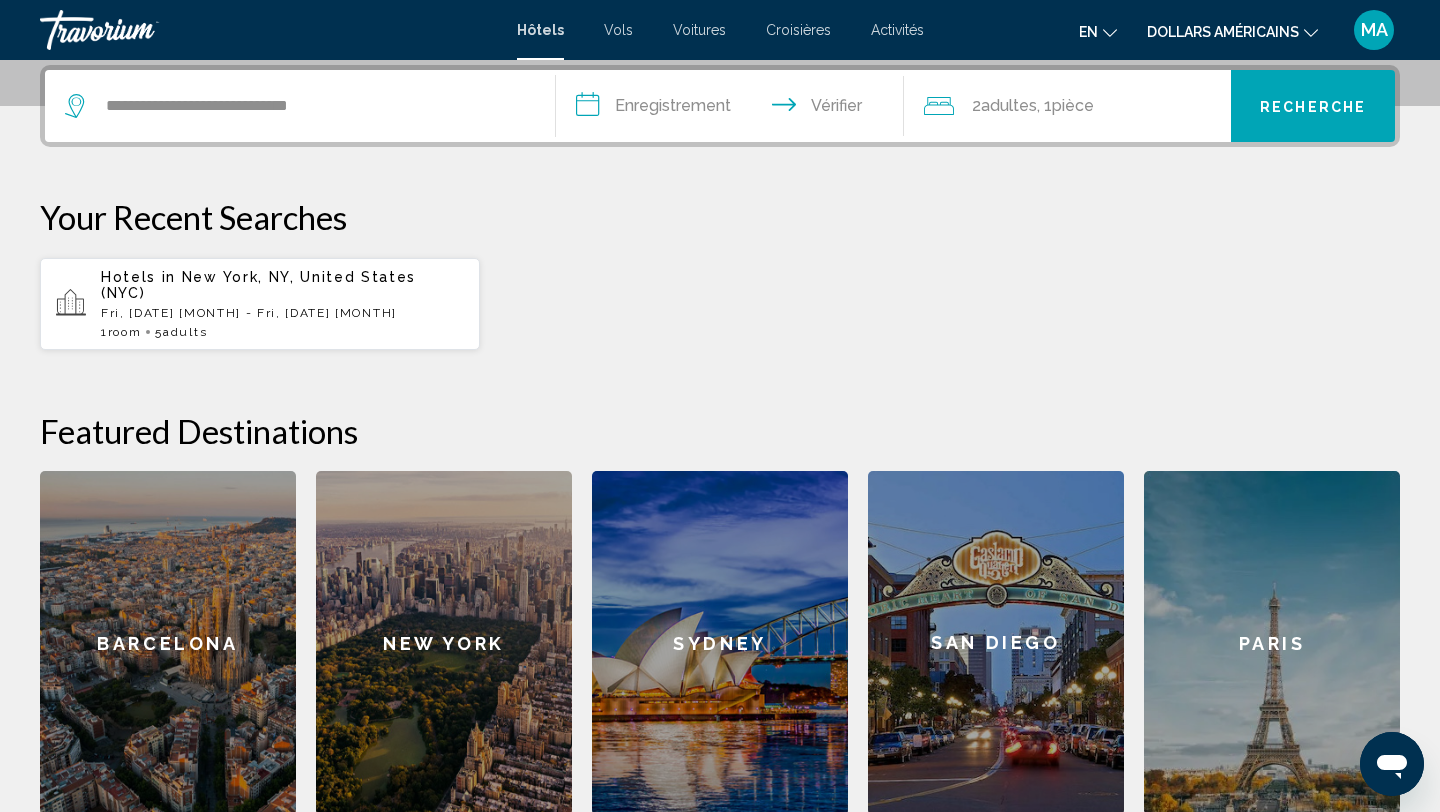 click on "**********" at bounding box center (734, 109) 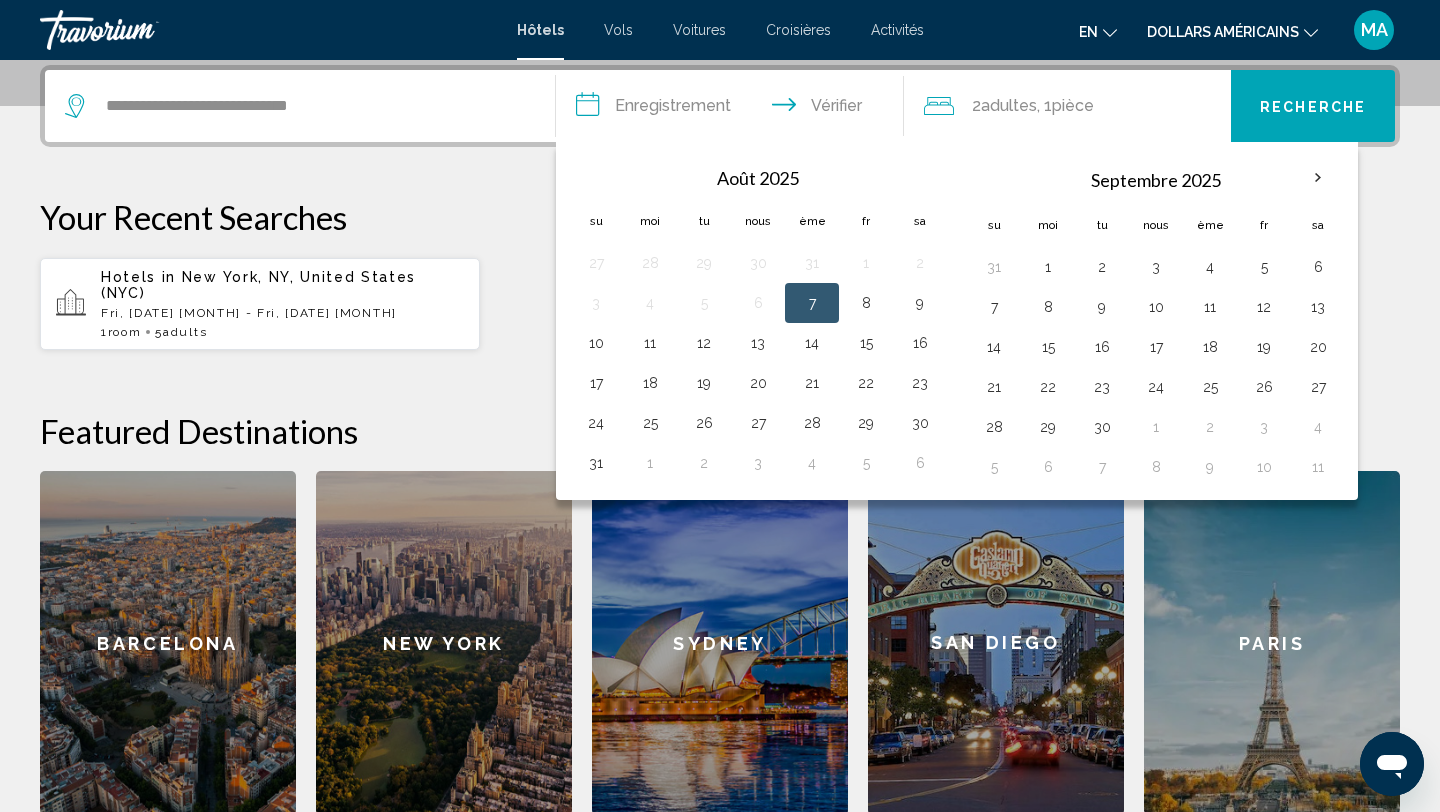 click on "7" at bounding box center [812, 303] 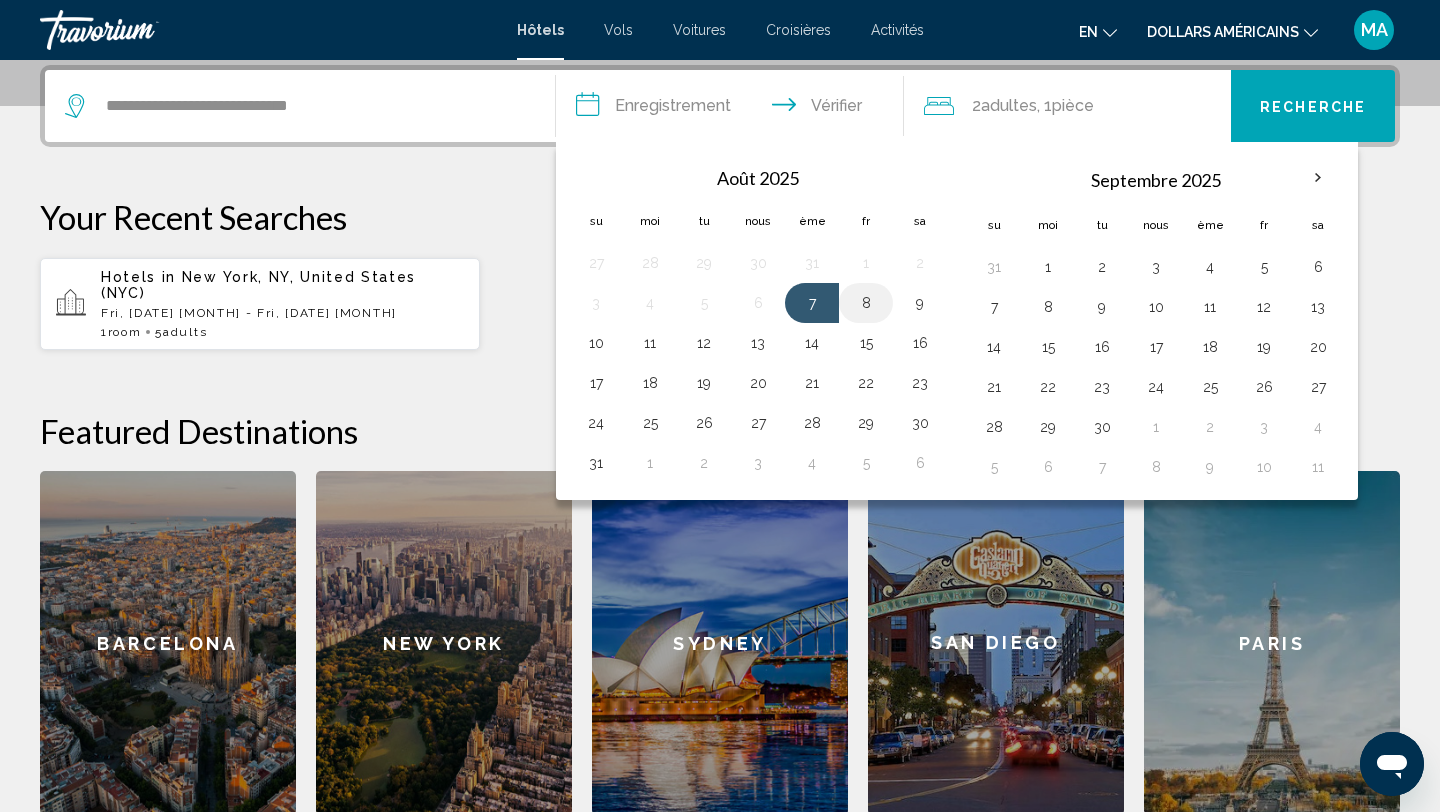 click on "8" at bounding box center (866, 303) 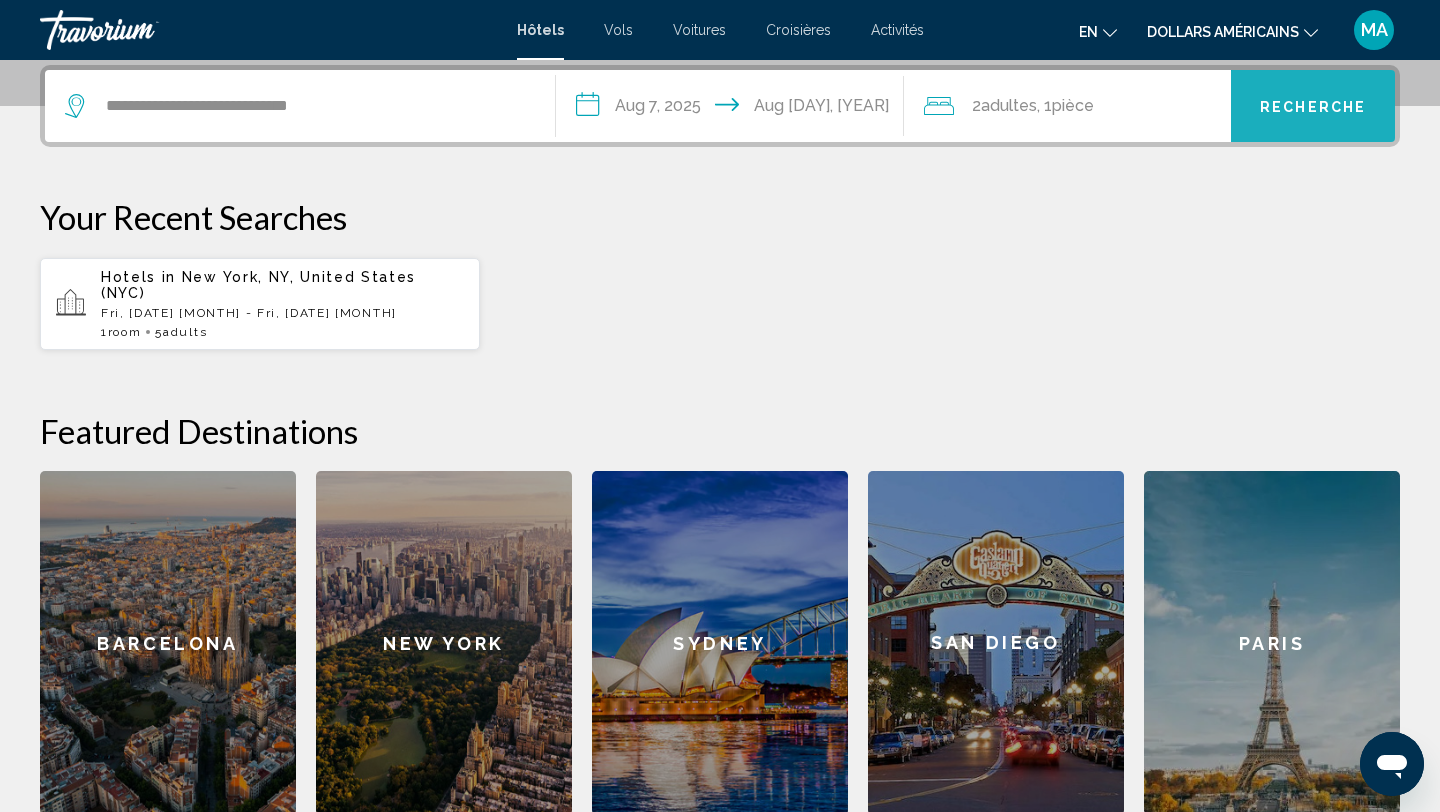 click on "Recherche" at bounding box center (1313, 106) 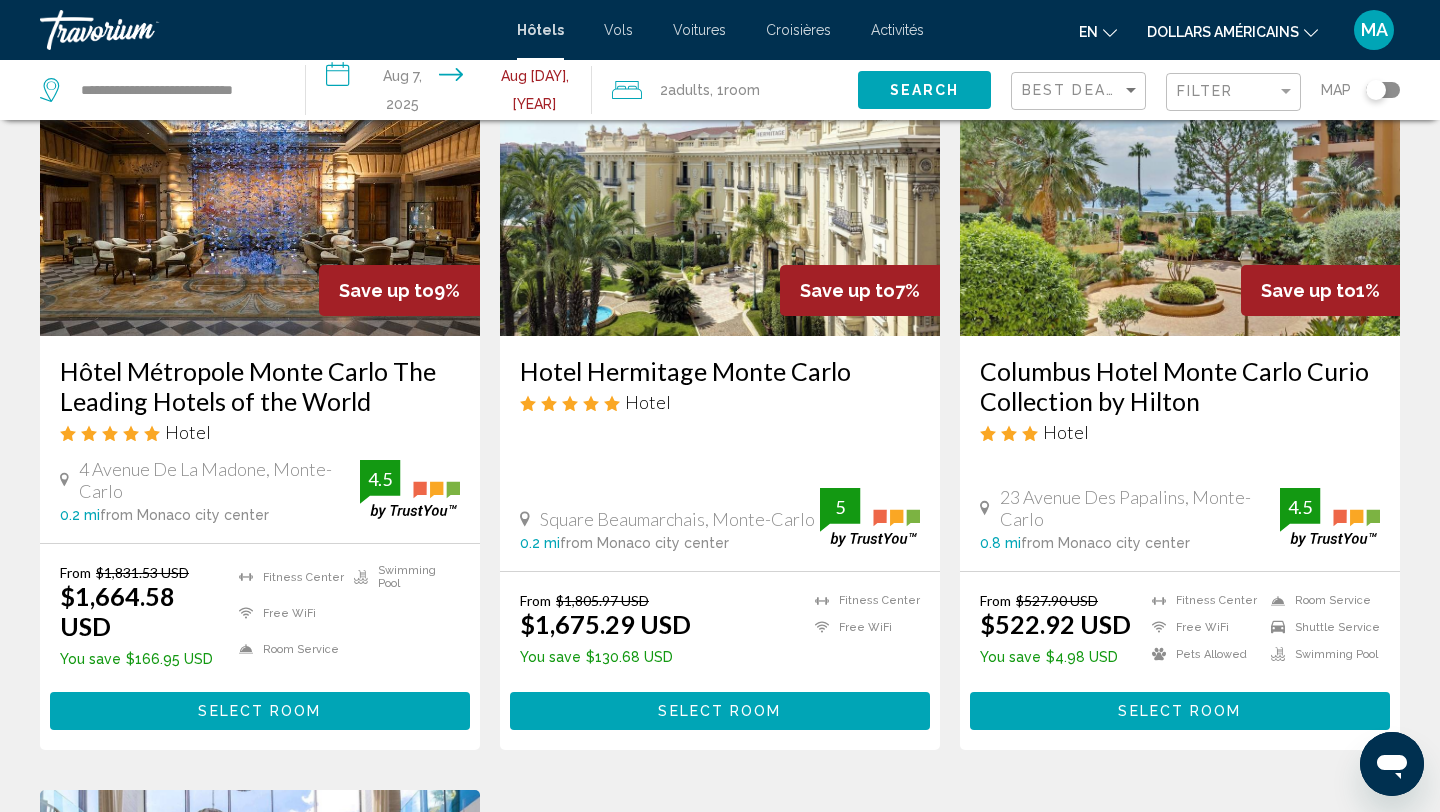 scroll, scrollTop: 0, scrollLeft: 0, axis: both 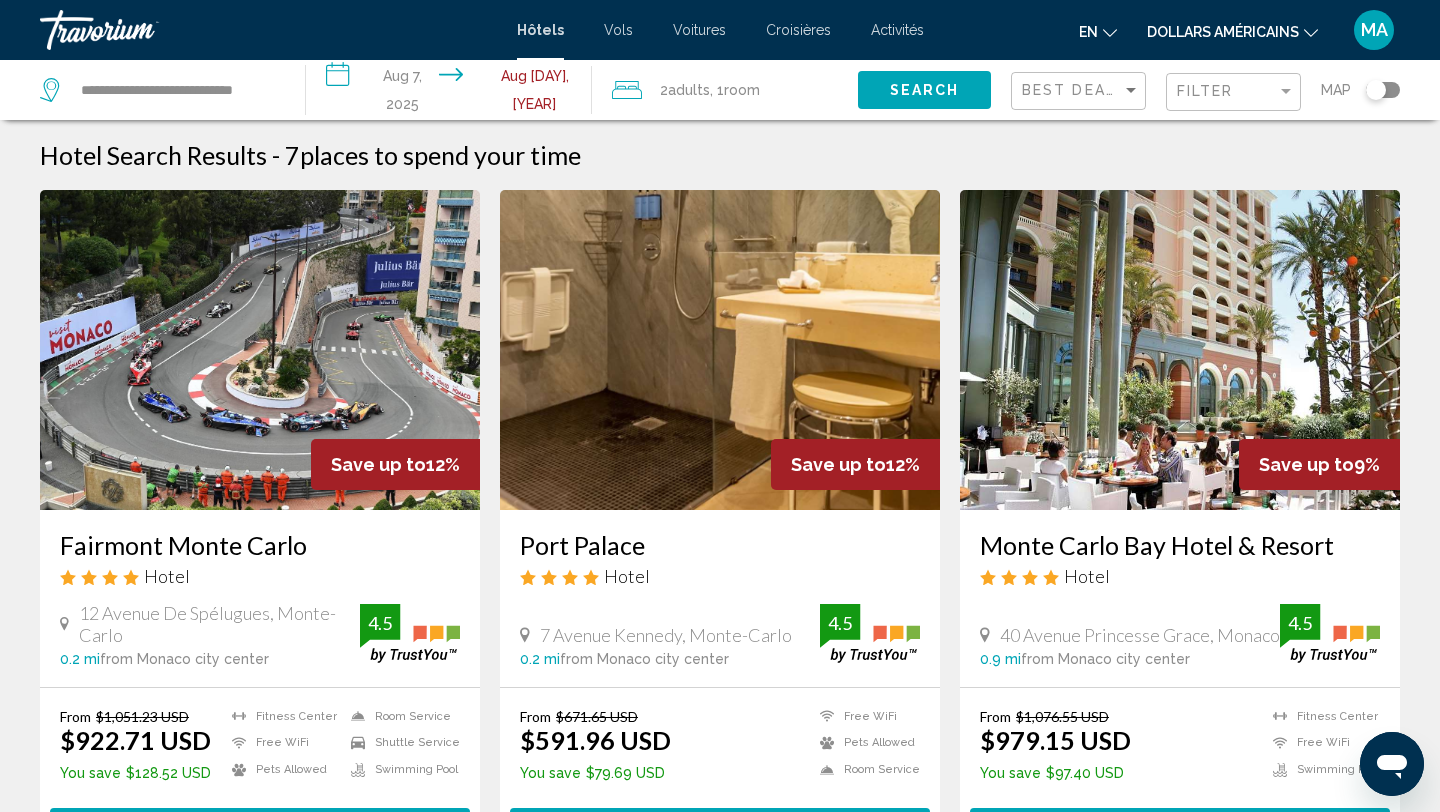 click on "**********" 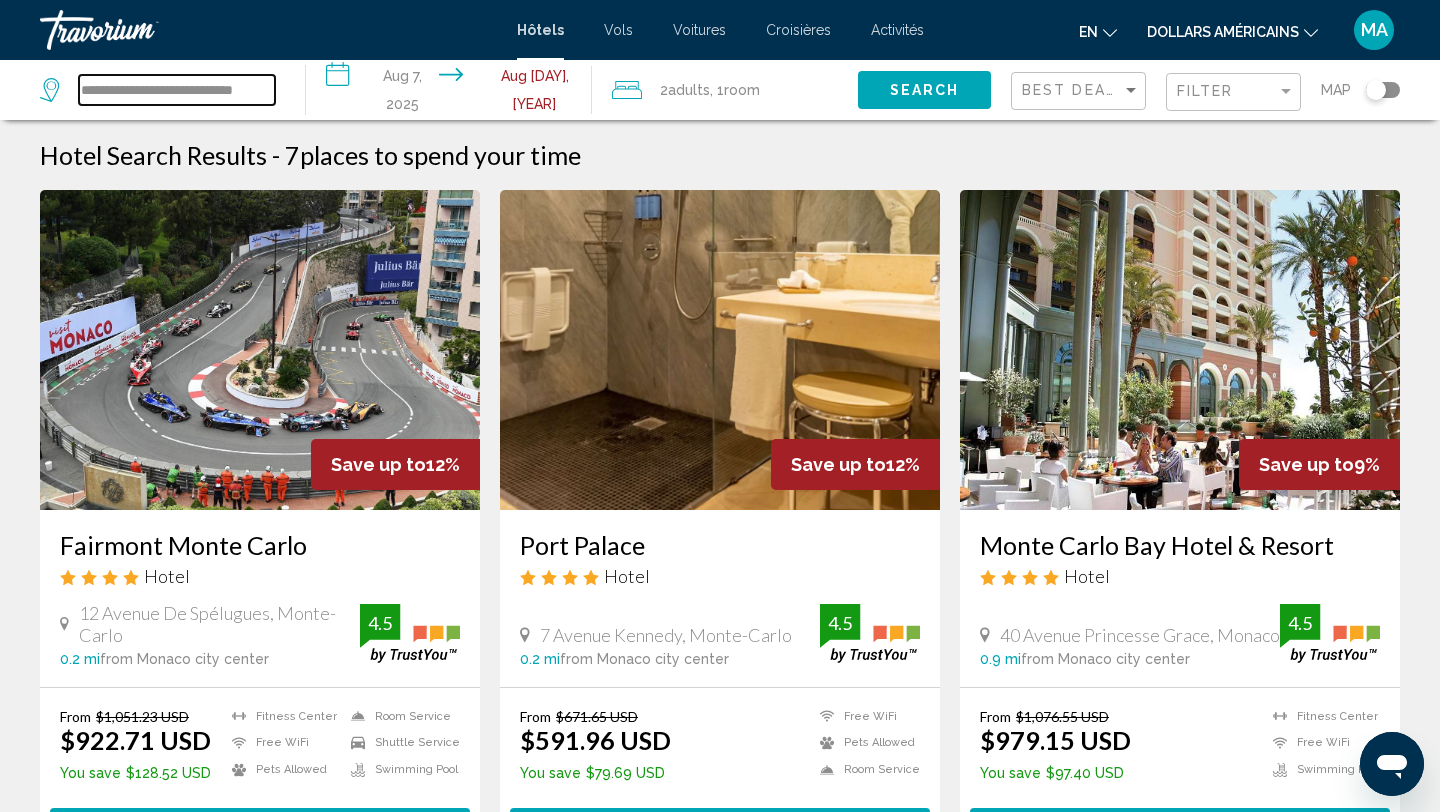 click on "**********" at bounding box center [177, 90] 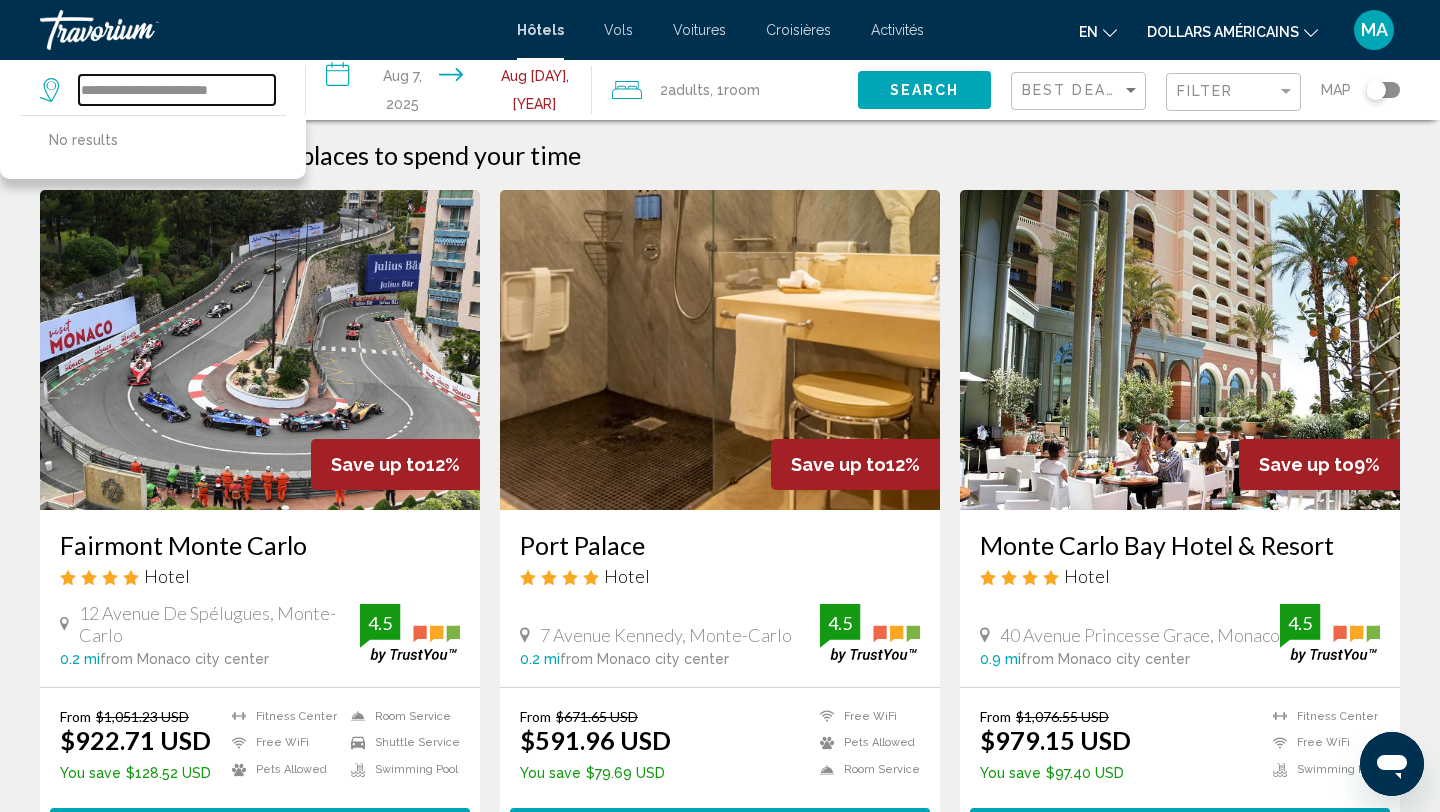 drag, startPoint x: 261, startPoint y: 93, endPoint x: 15, endPoint y: 89, distance: 246.03252 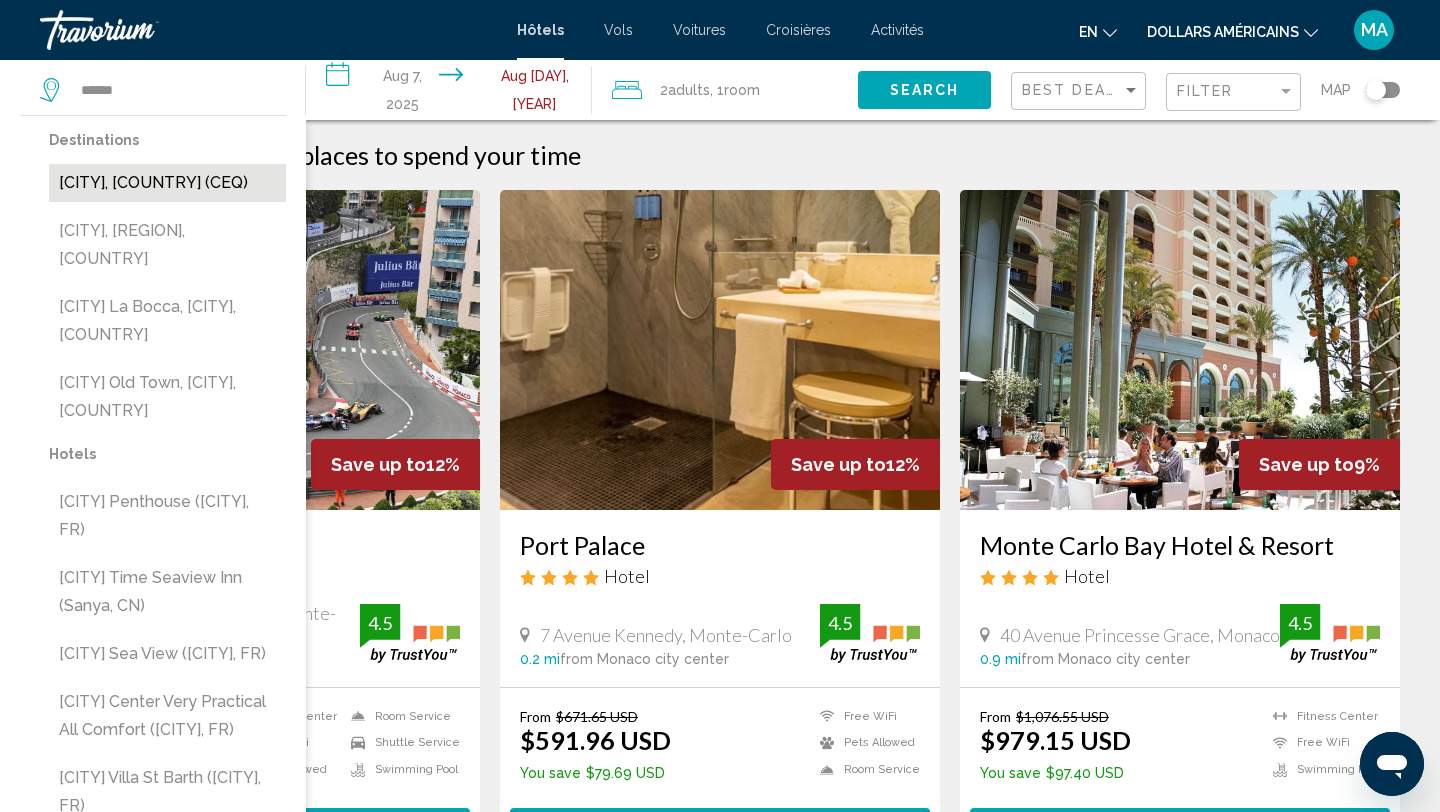 click on "[CITY], [COUNTRY] (CEQ)" at bounding box center [167, 183] 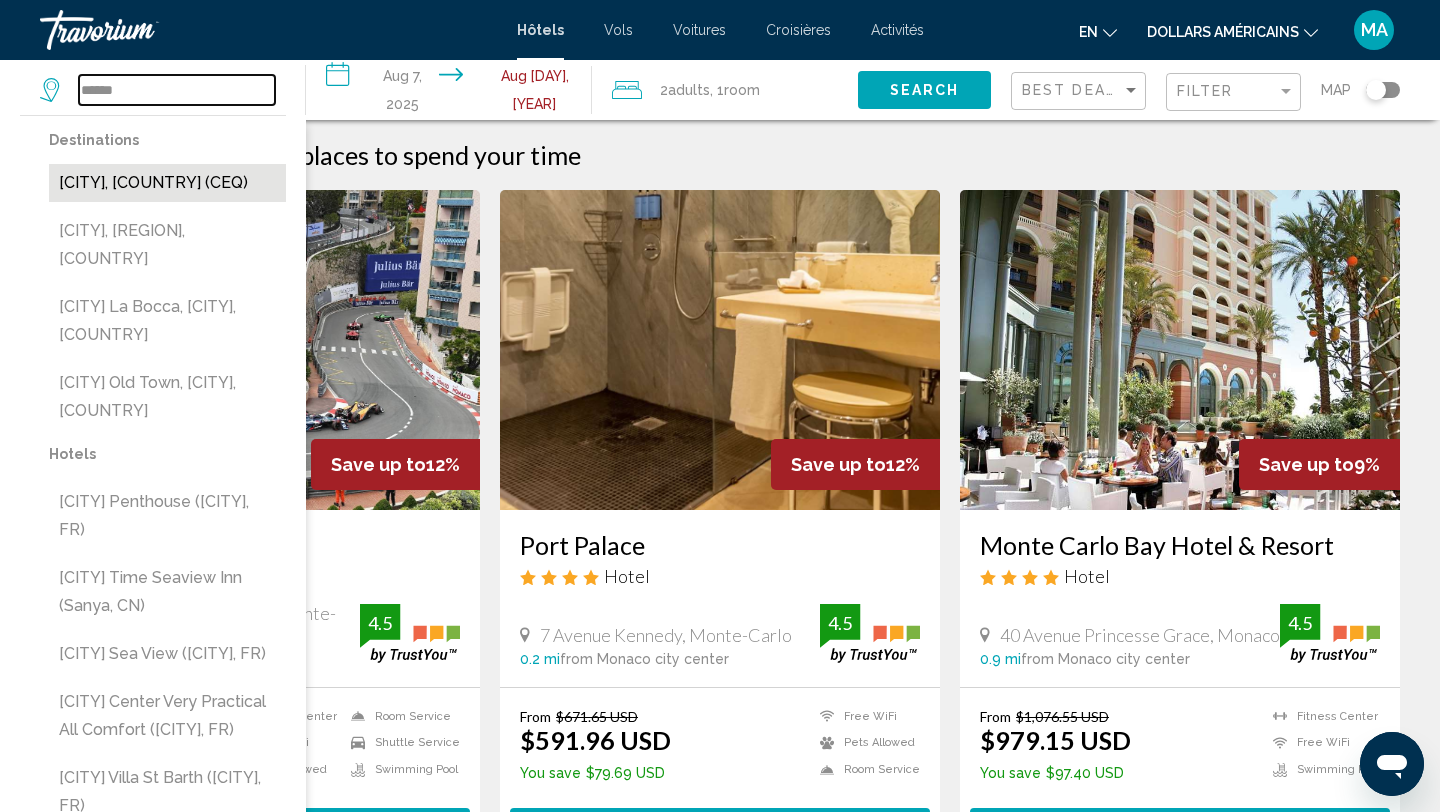 type on "**********" 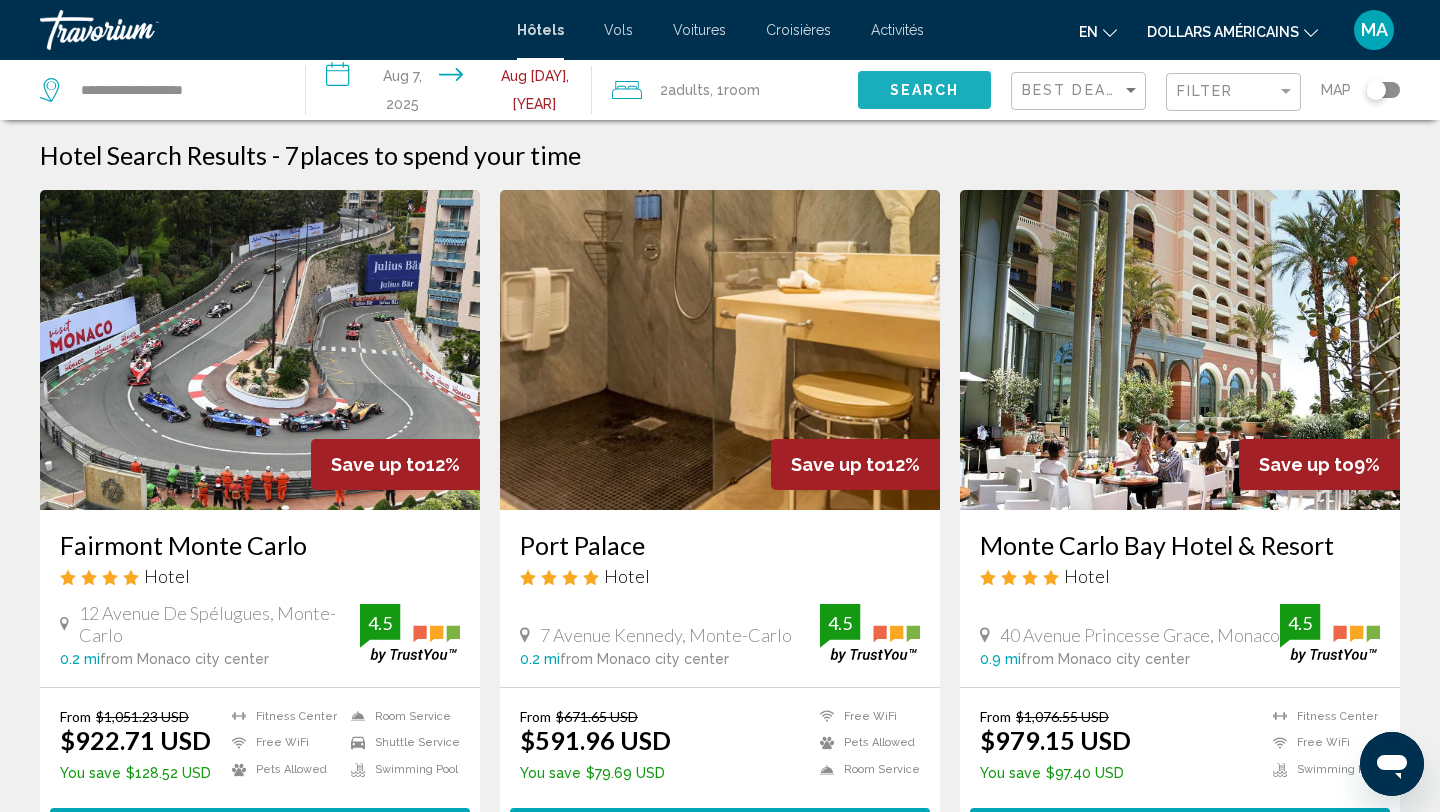 click on "Search" 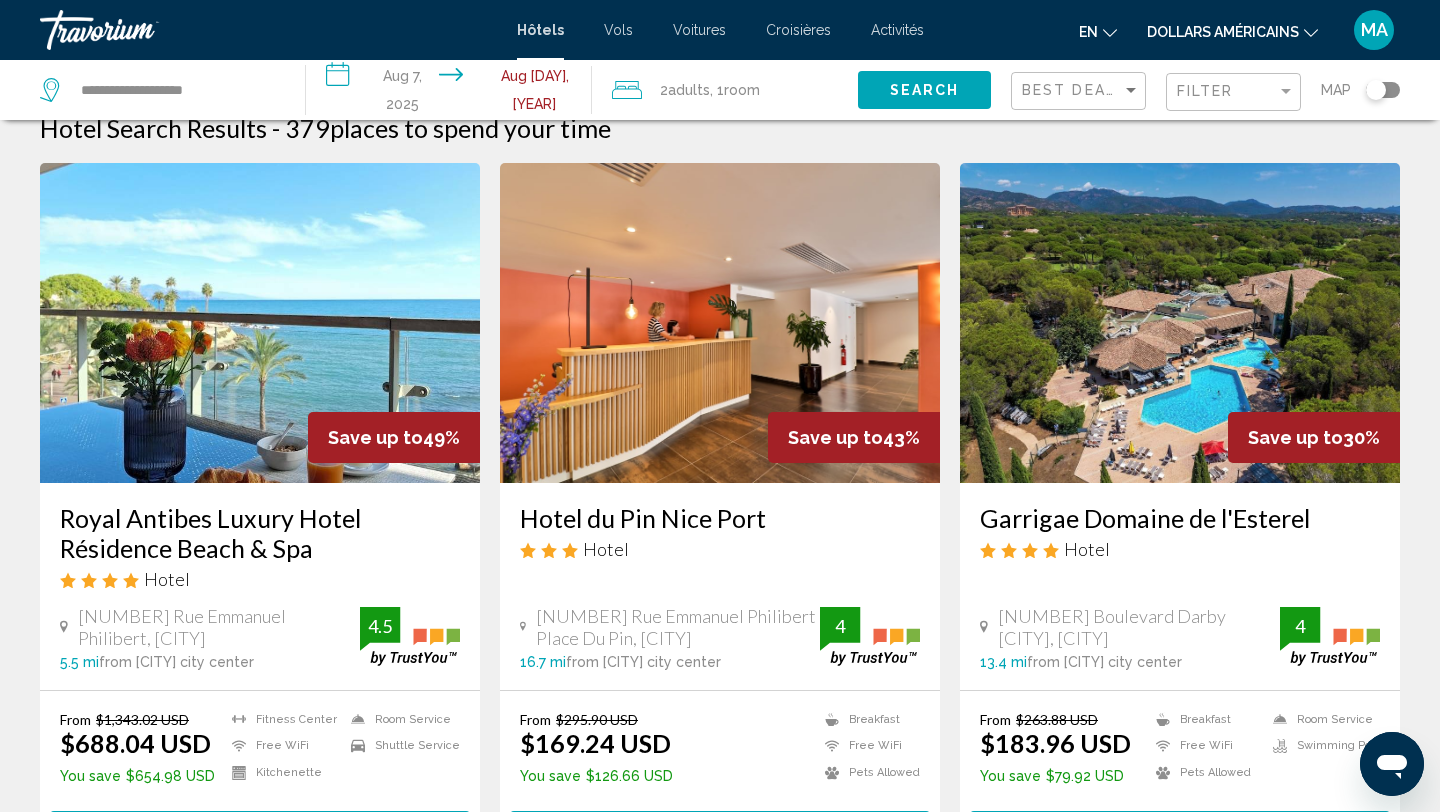 scroll, scrollTop: 30, scrollLeft: 0, axis: vertical 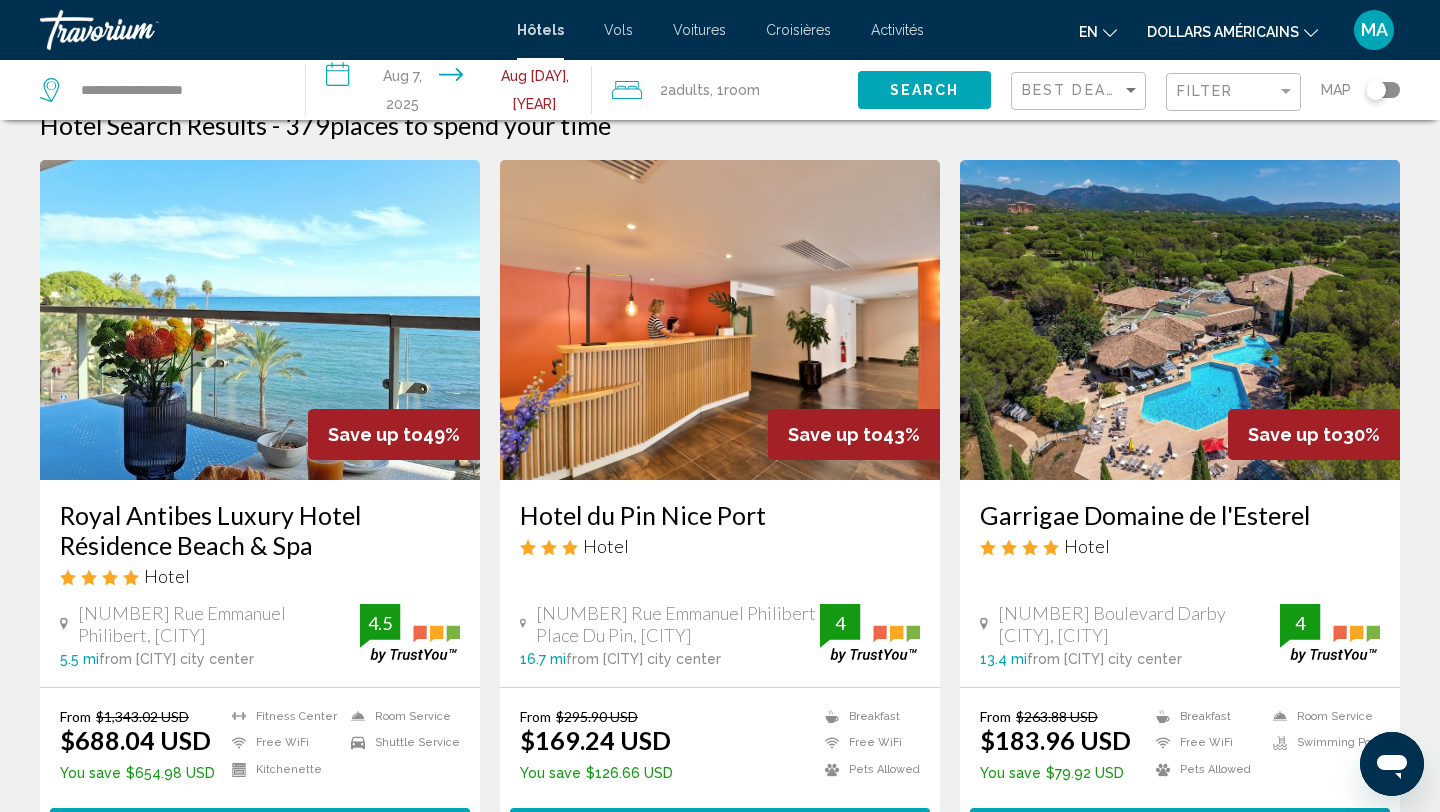 click at bounding box center (720, 320) 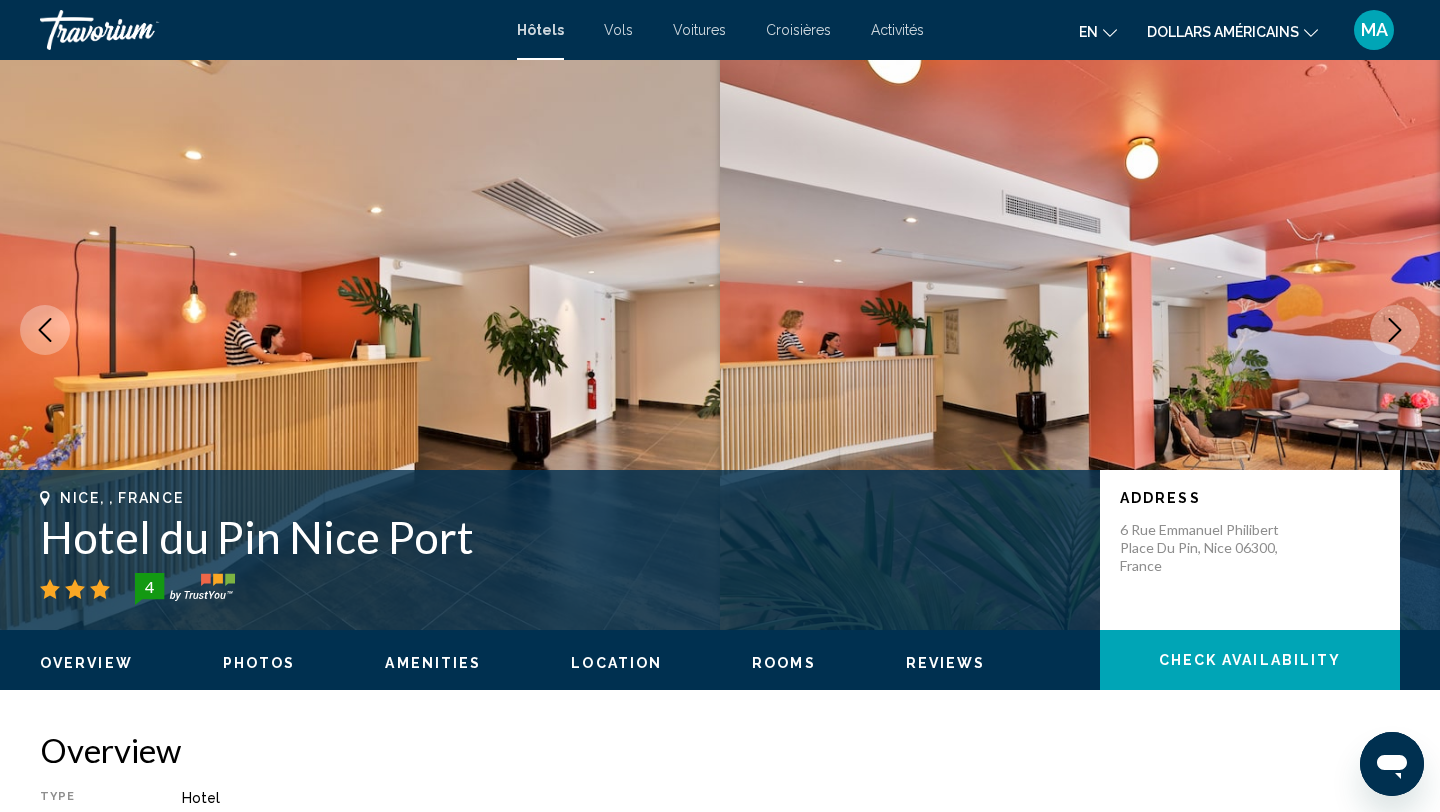 scroll, scrollTop: 0, scrollLeft: 0, axis: both 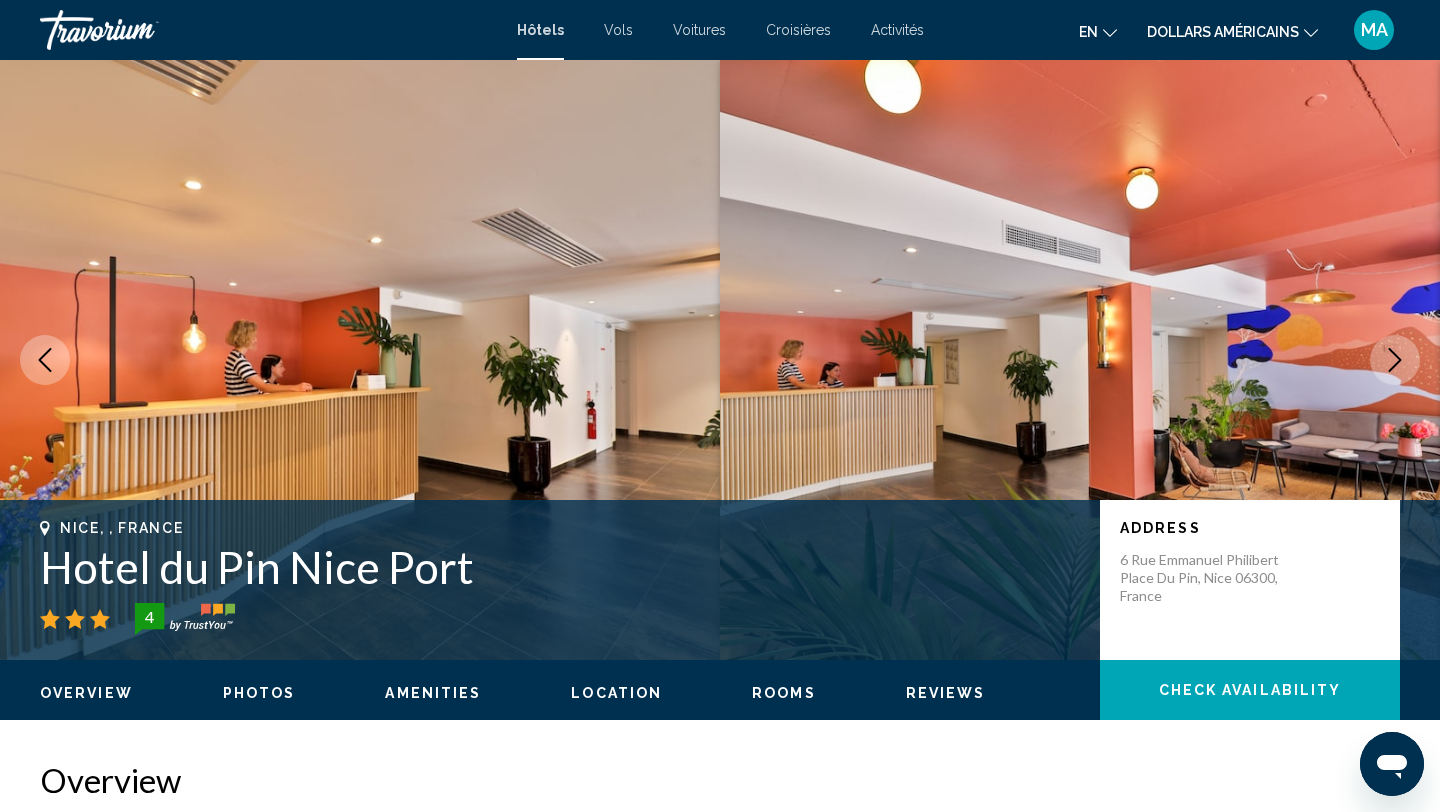 click 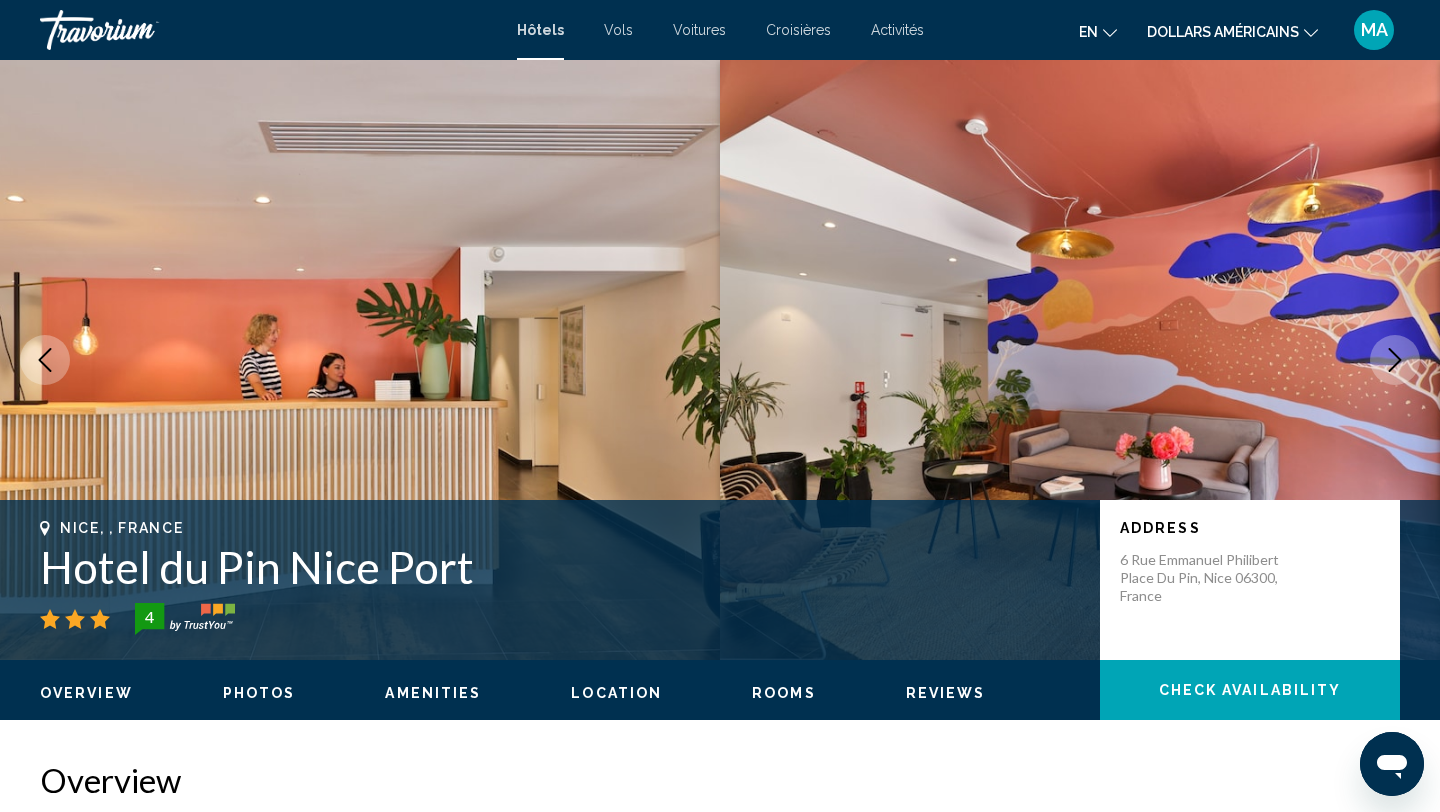 click 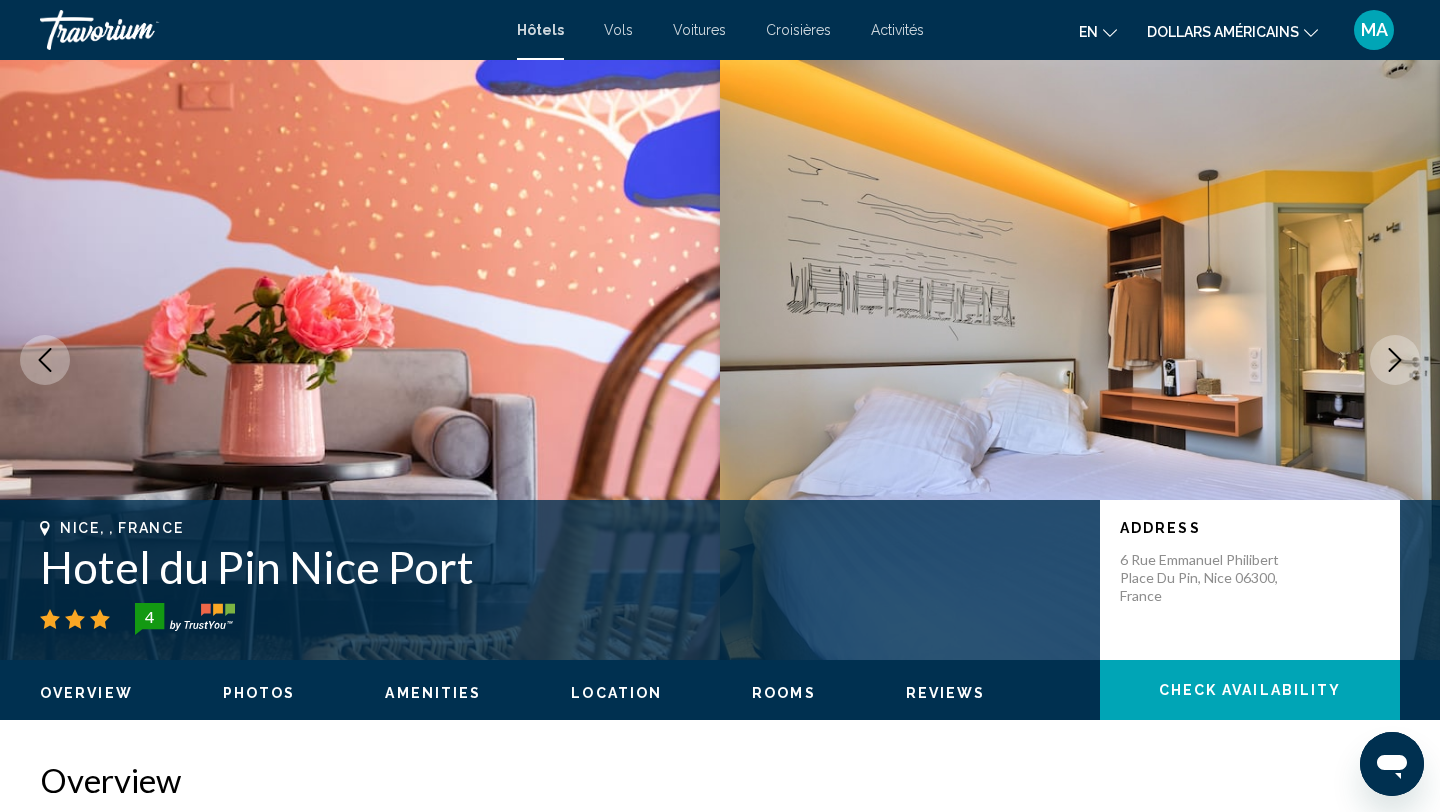 click 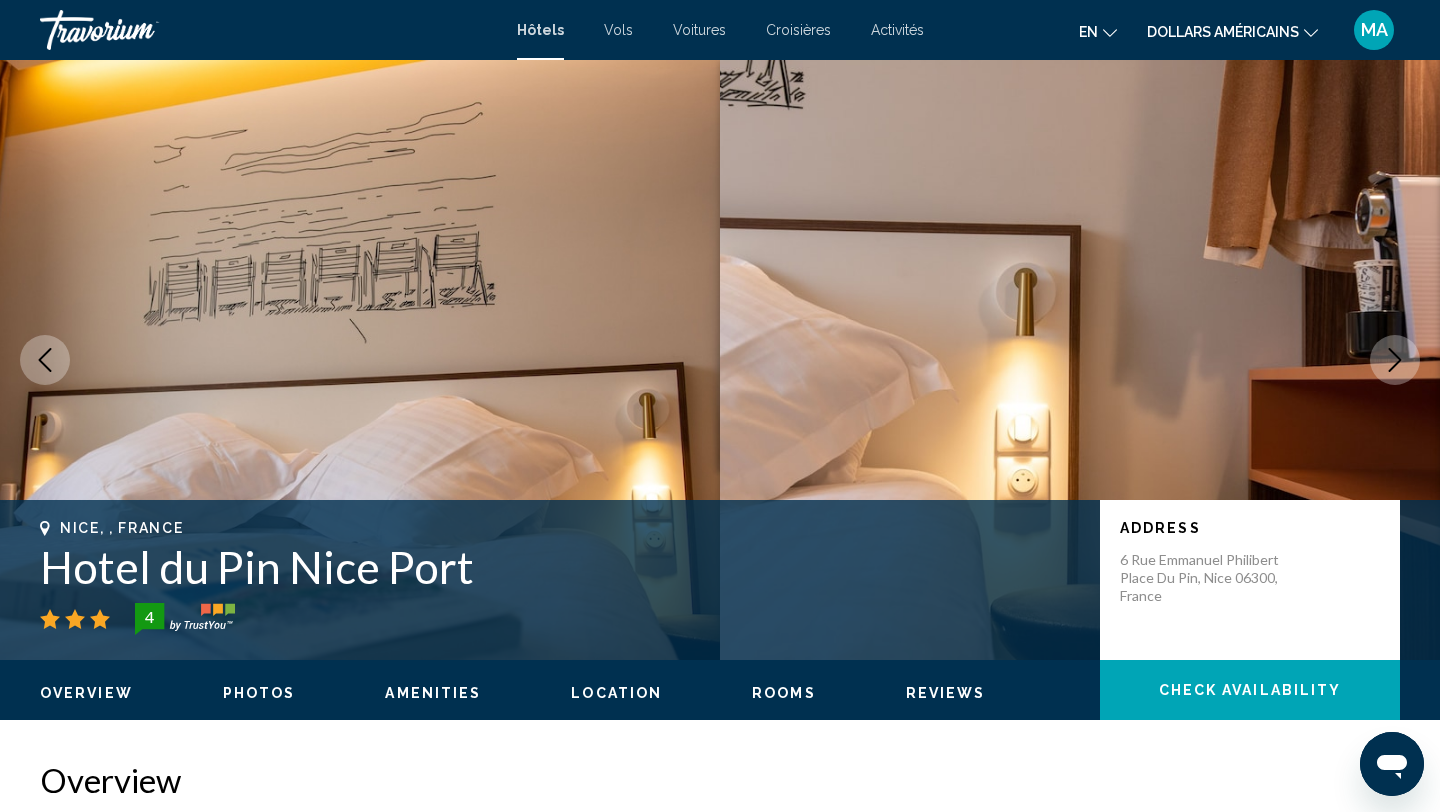 click 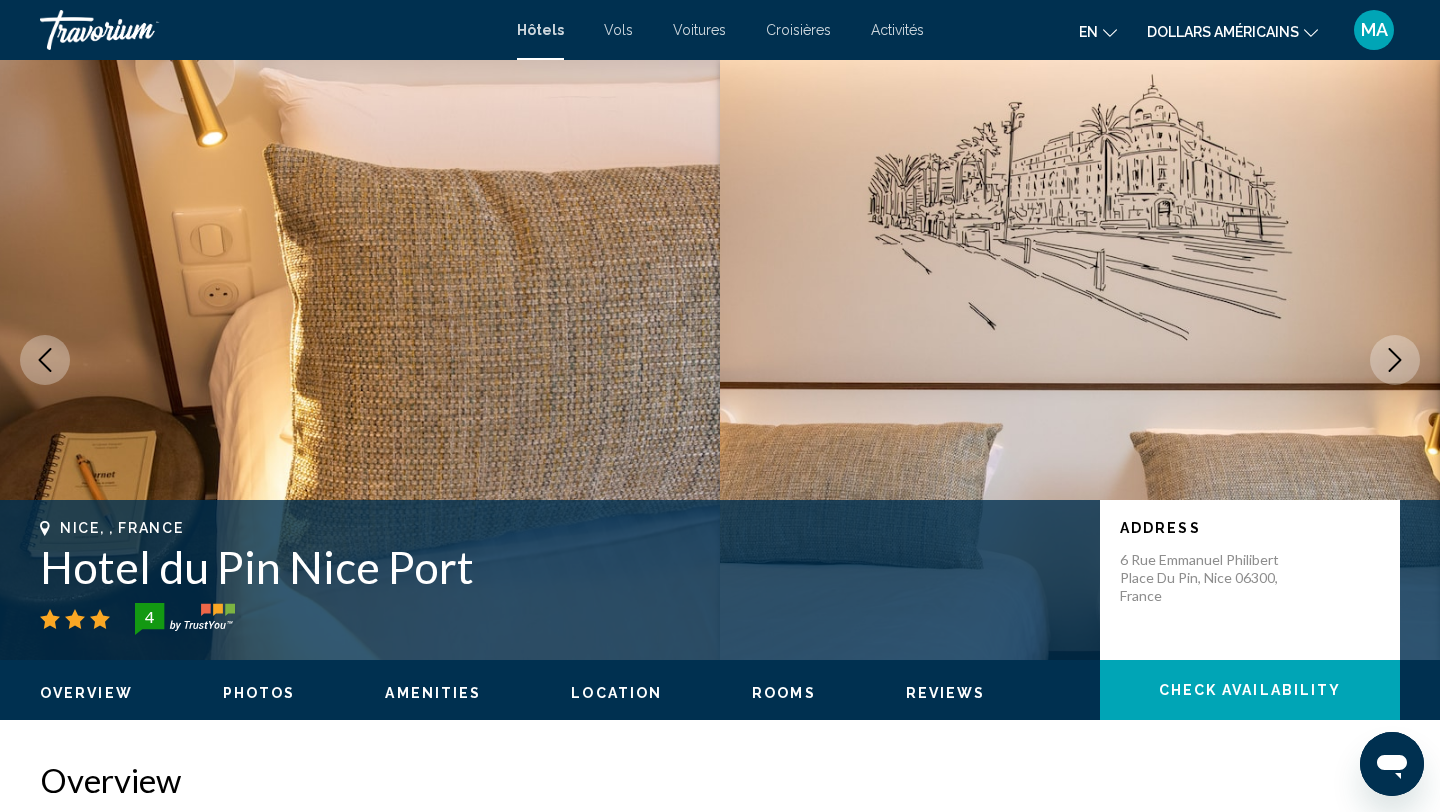 click 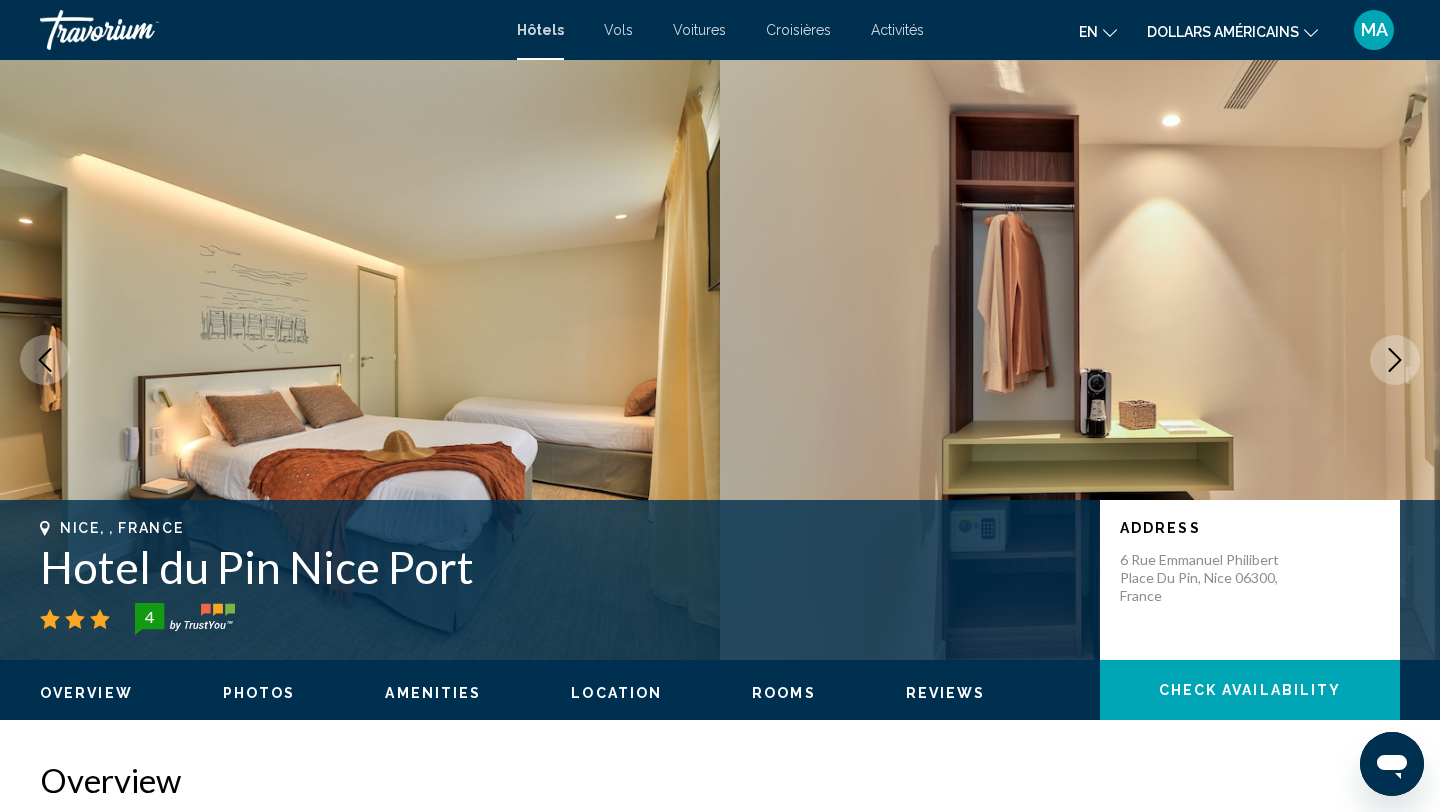 click 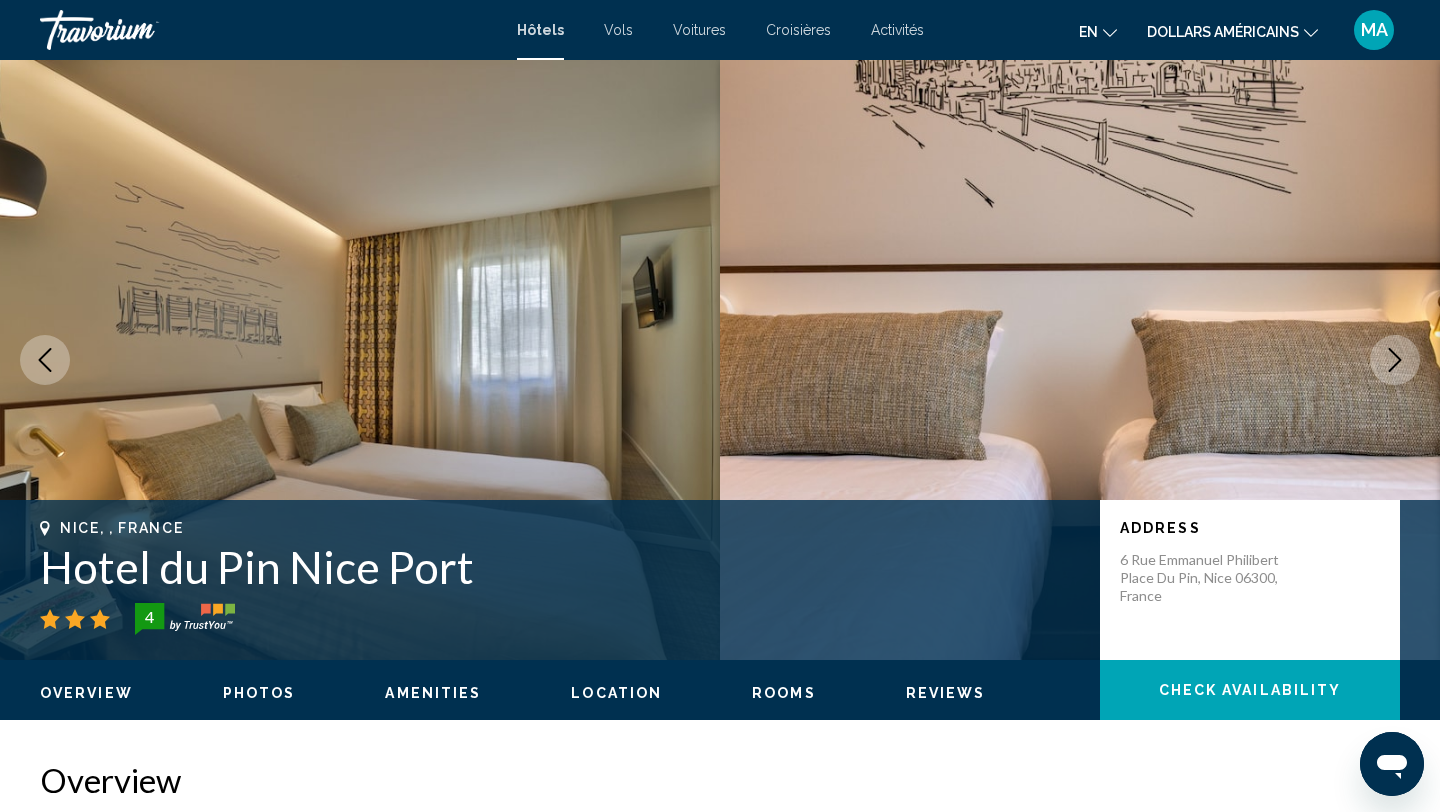 click 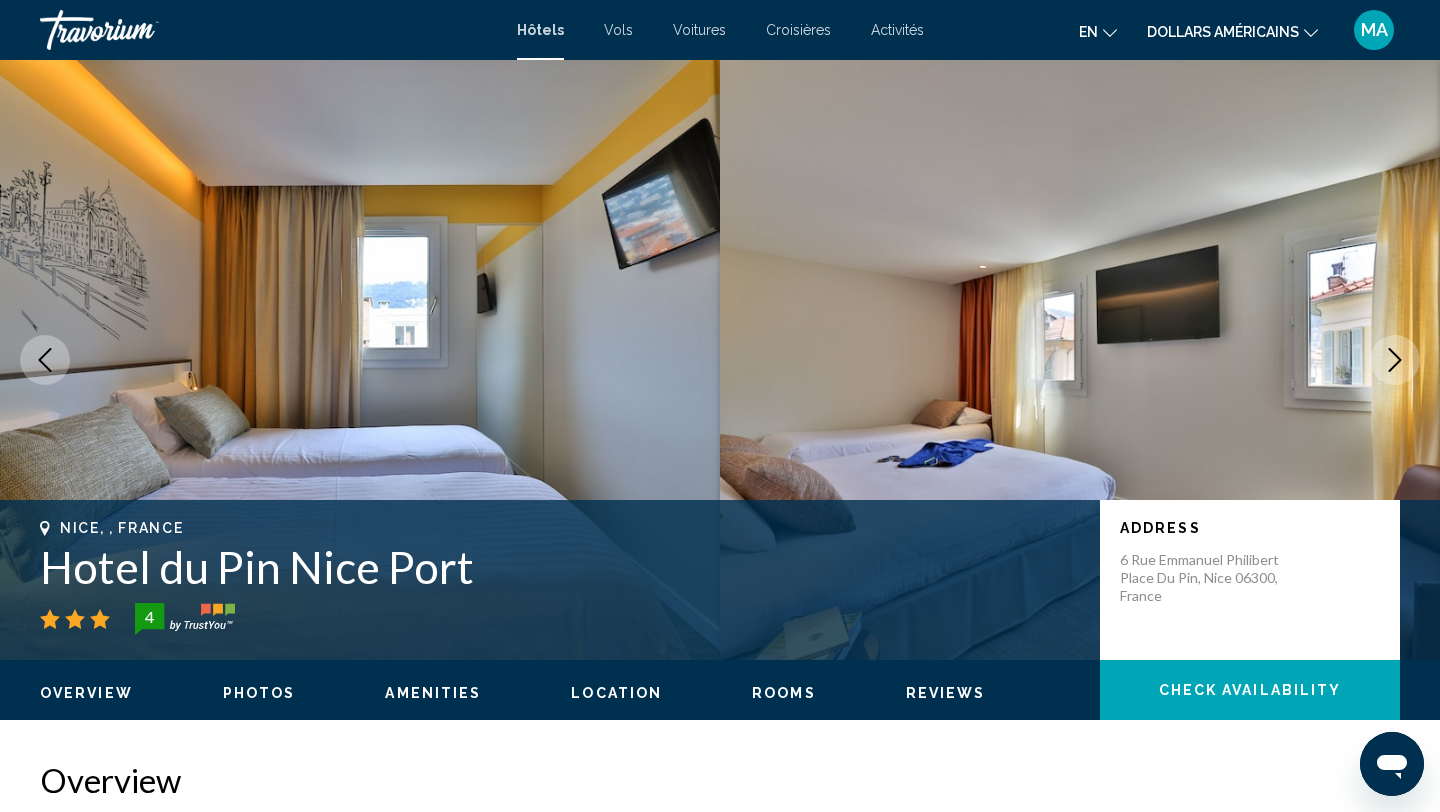 click 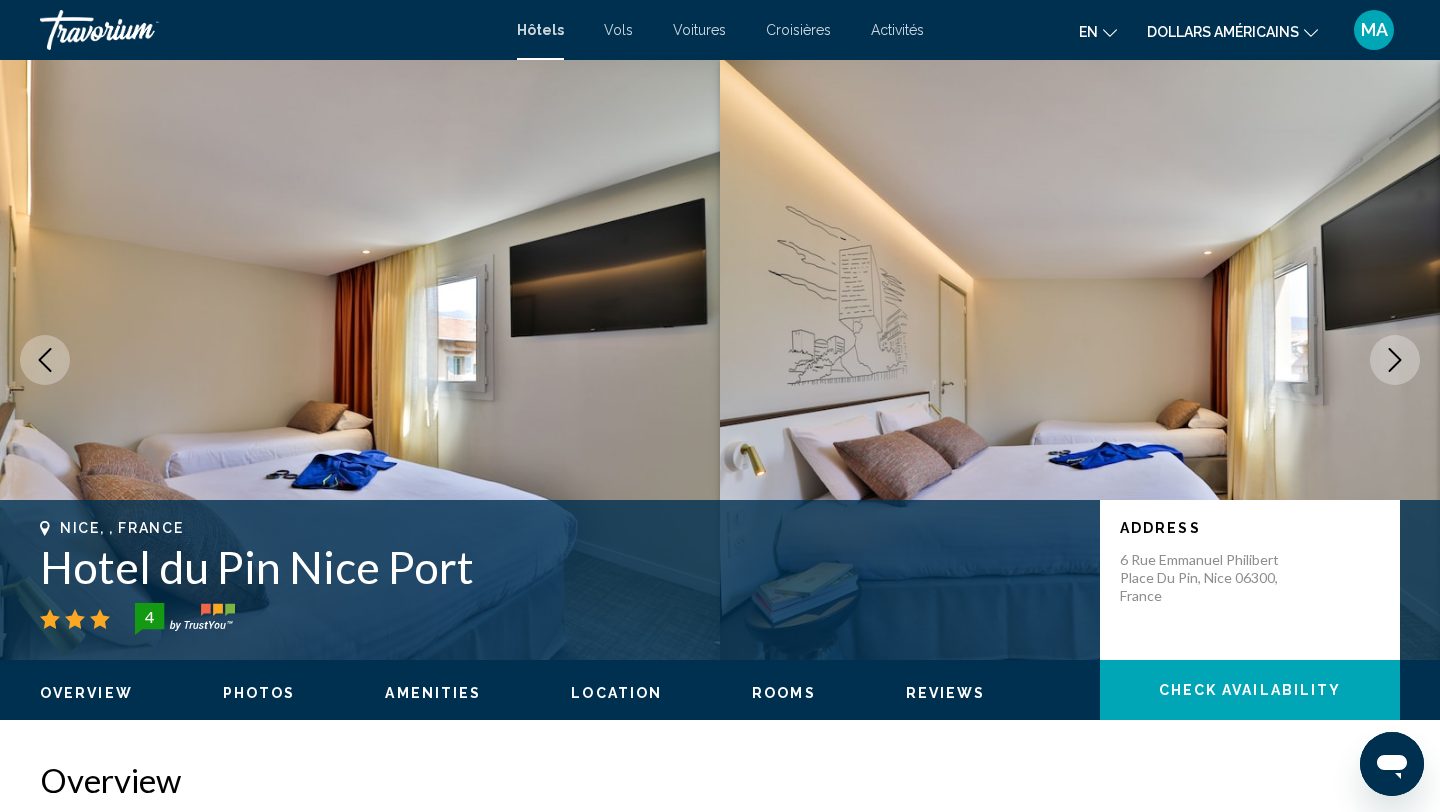 click 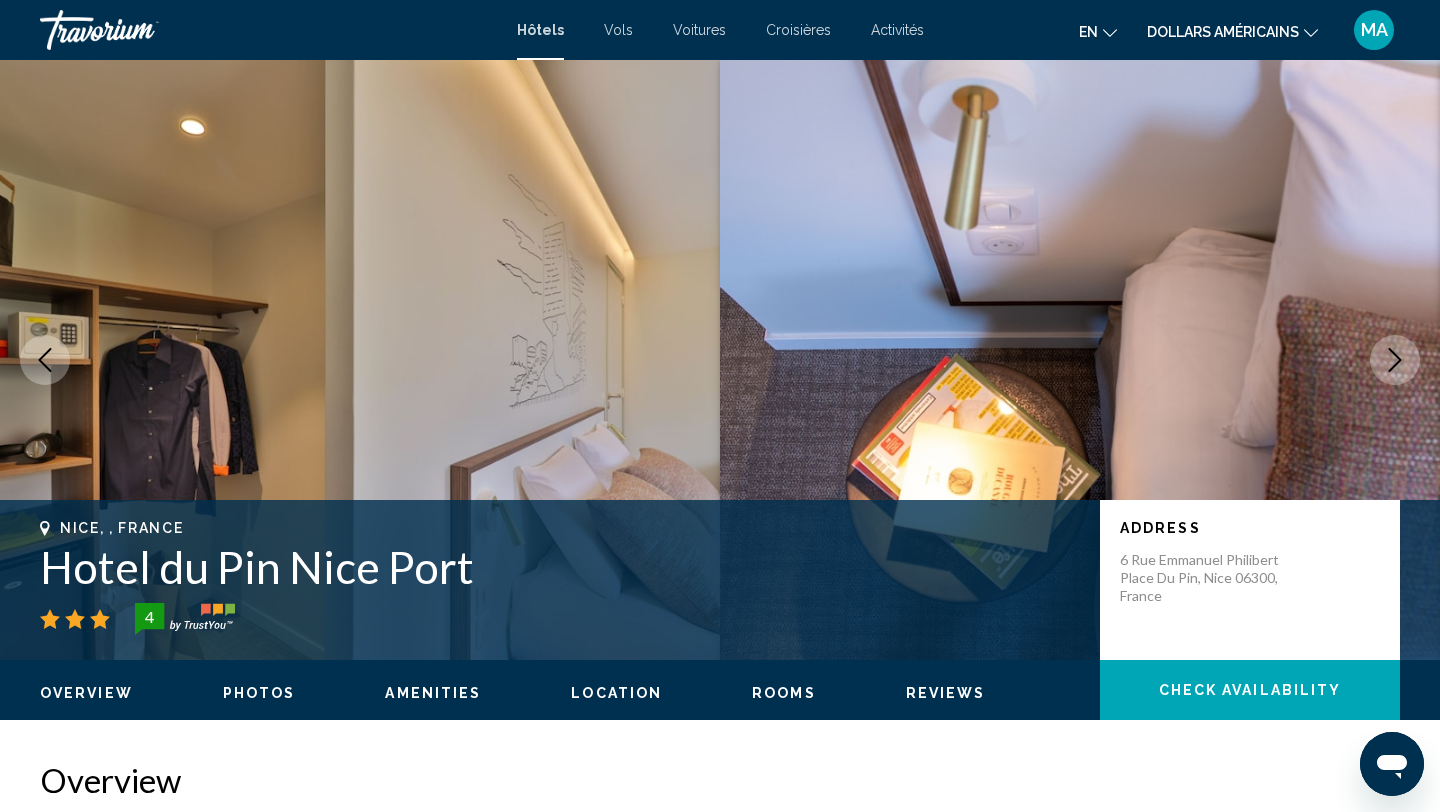 click 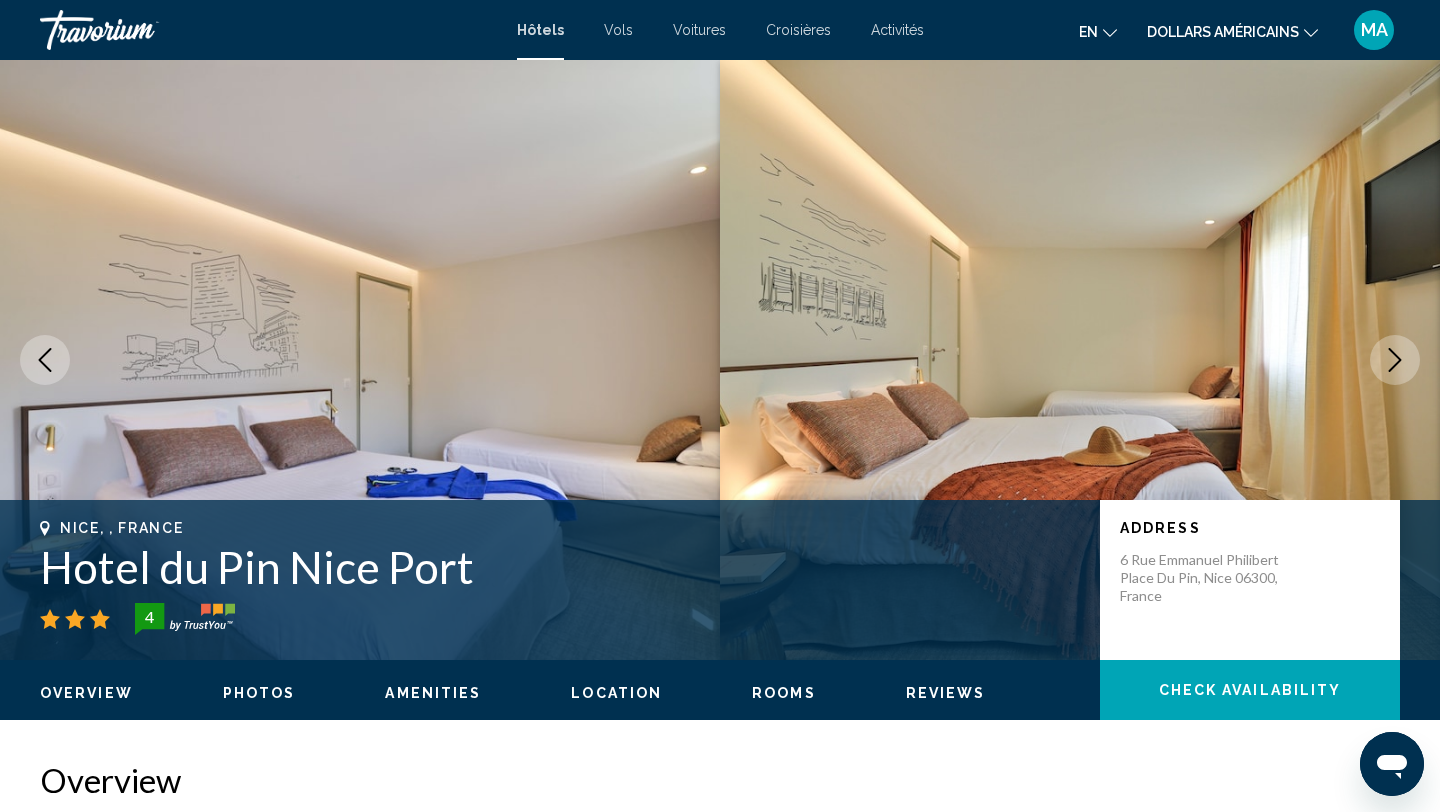 click 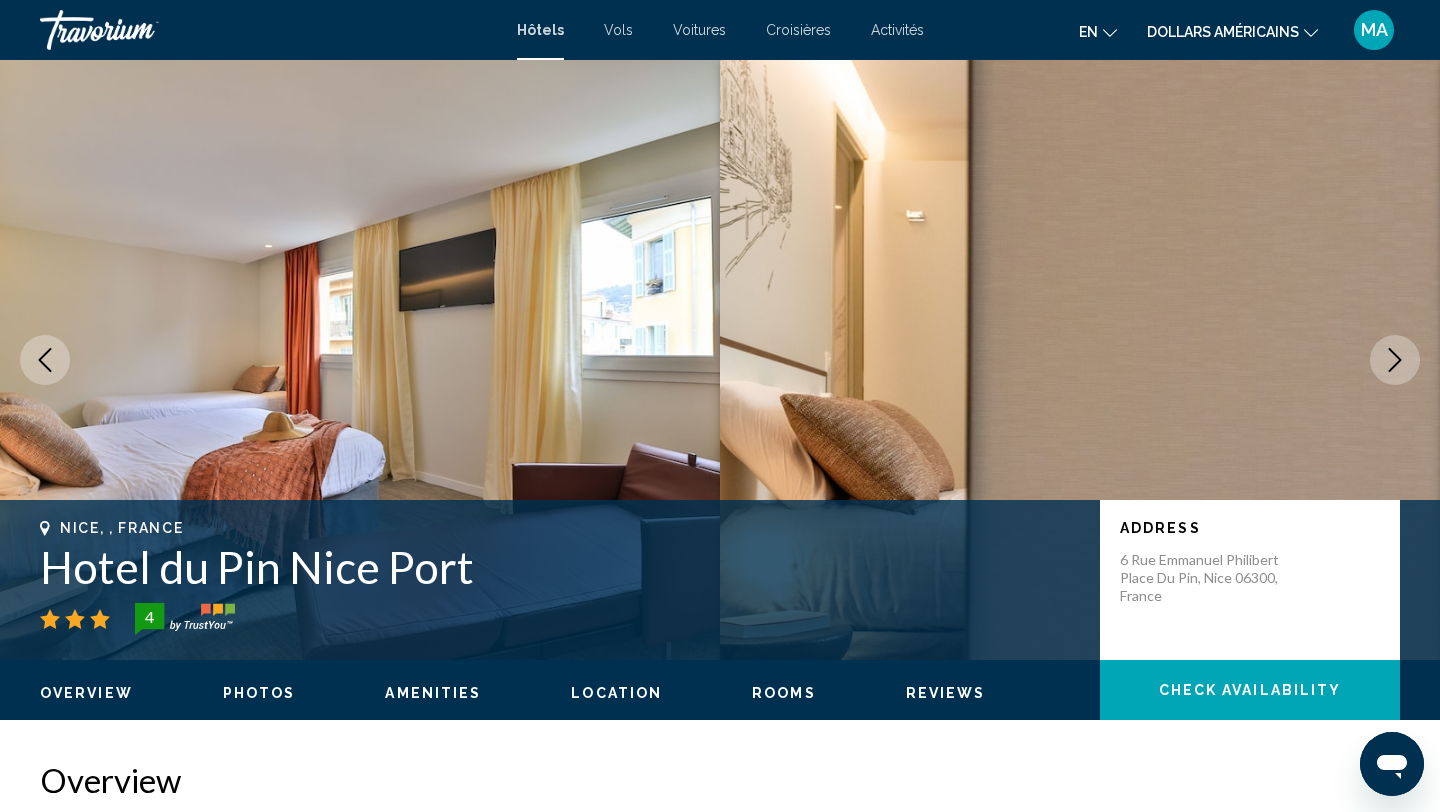 click 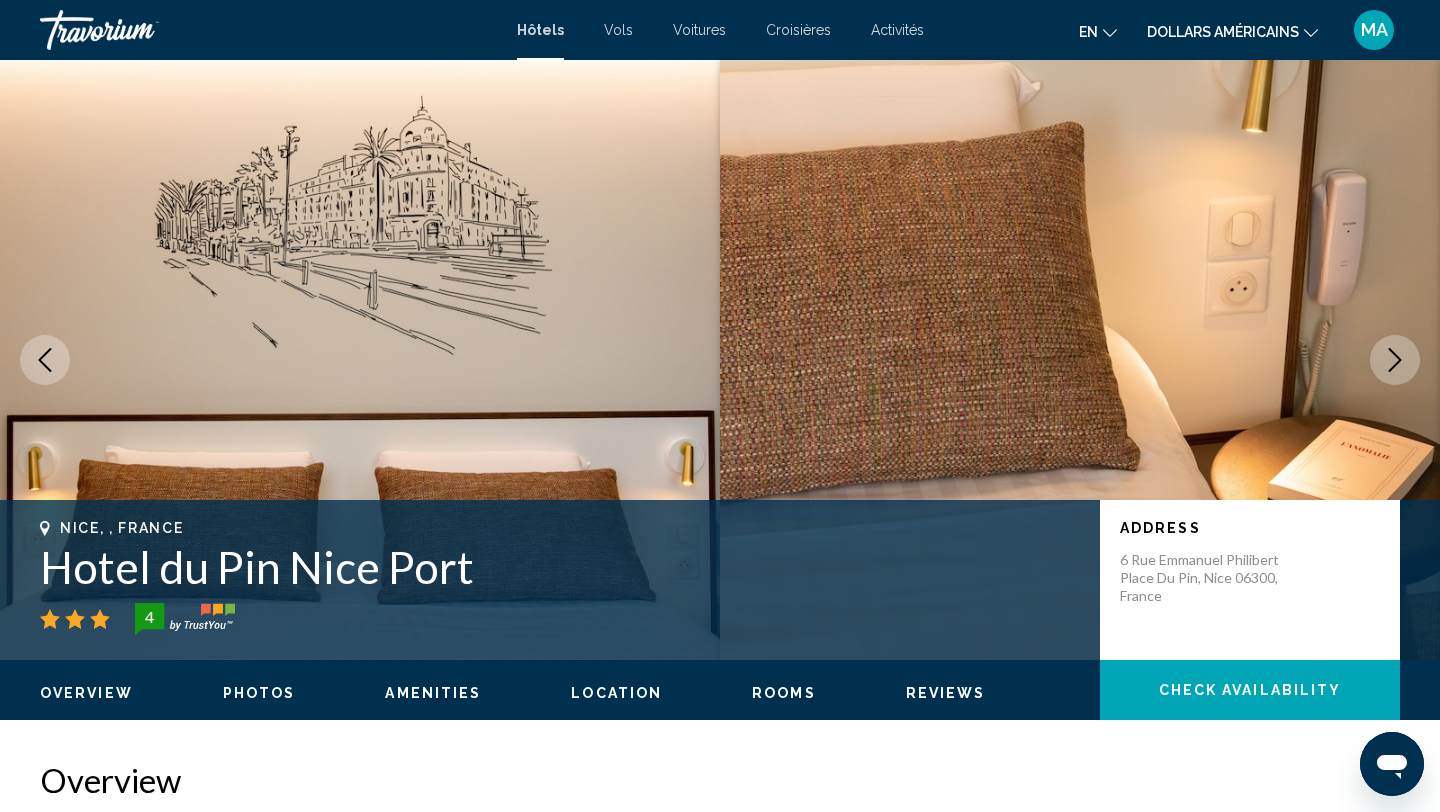 click 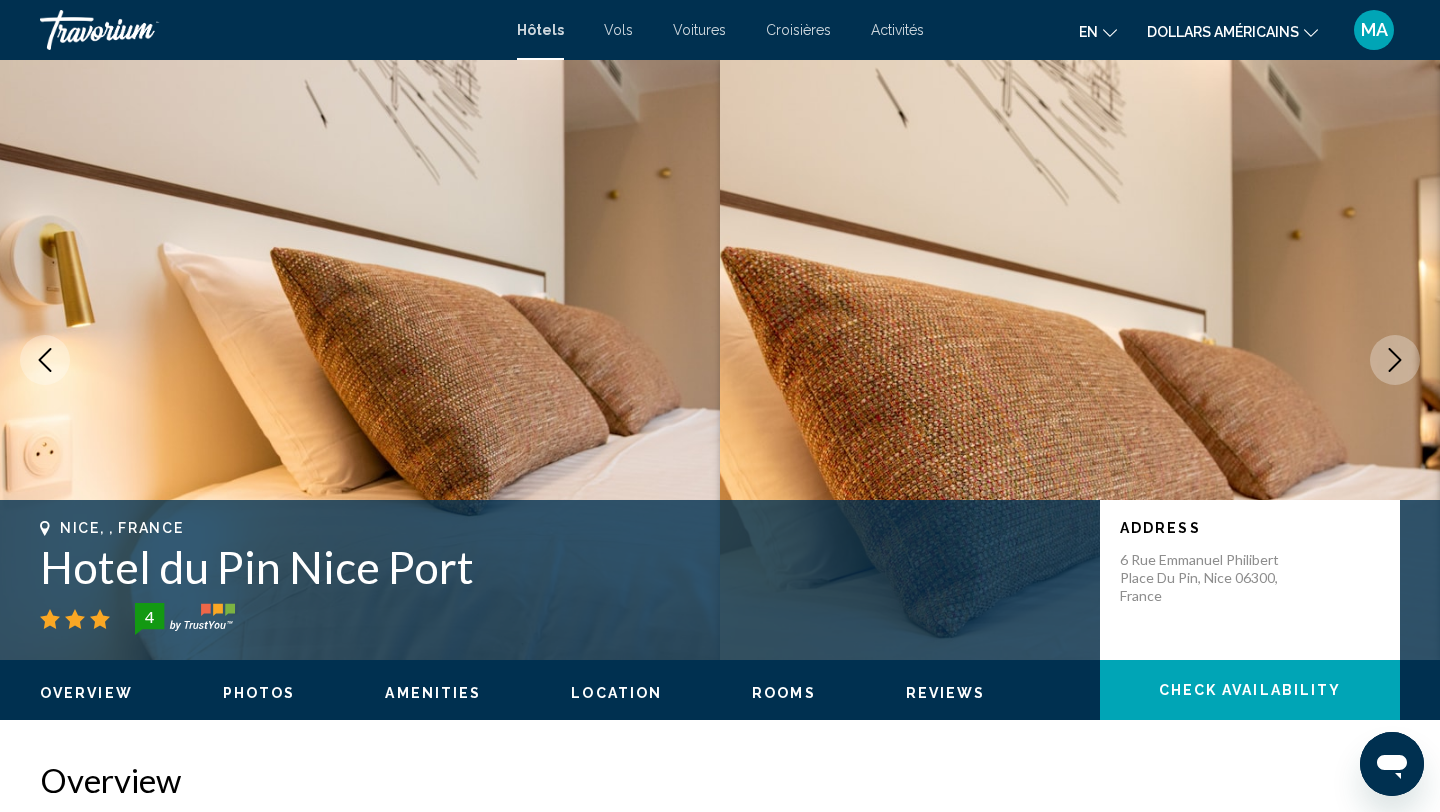 click 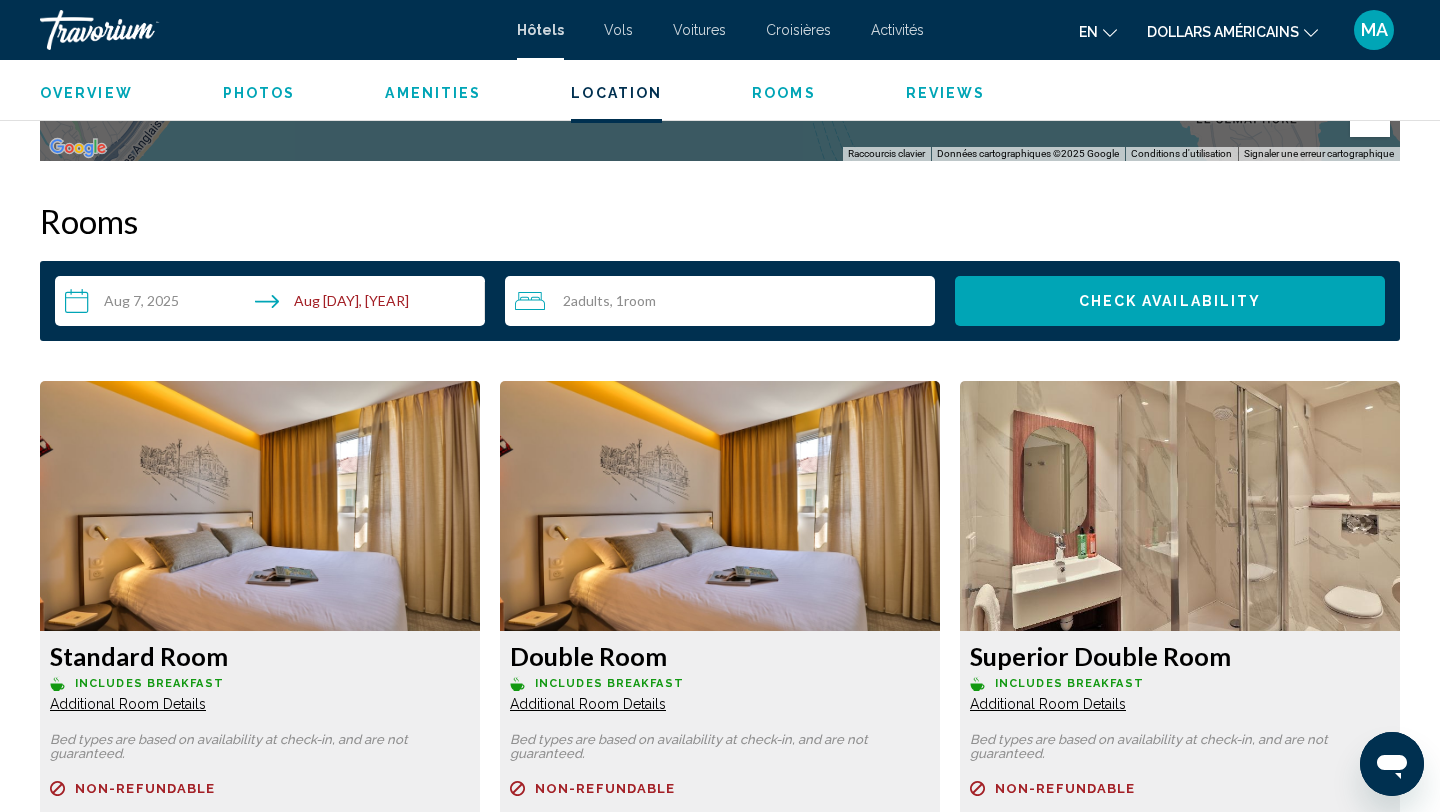 scroll, scrollTop: 2457, scrollLeft: 0, axis: vertical 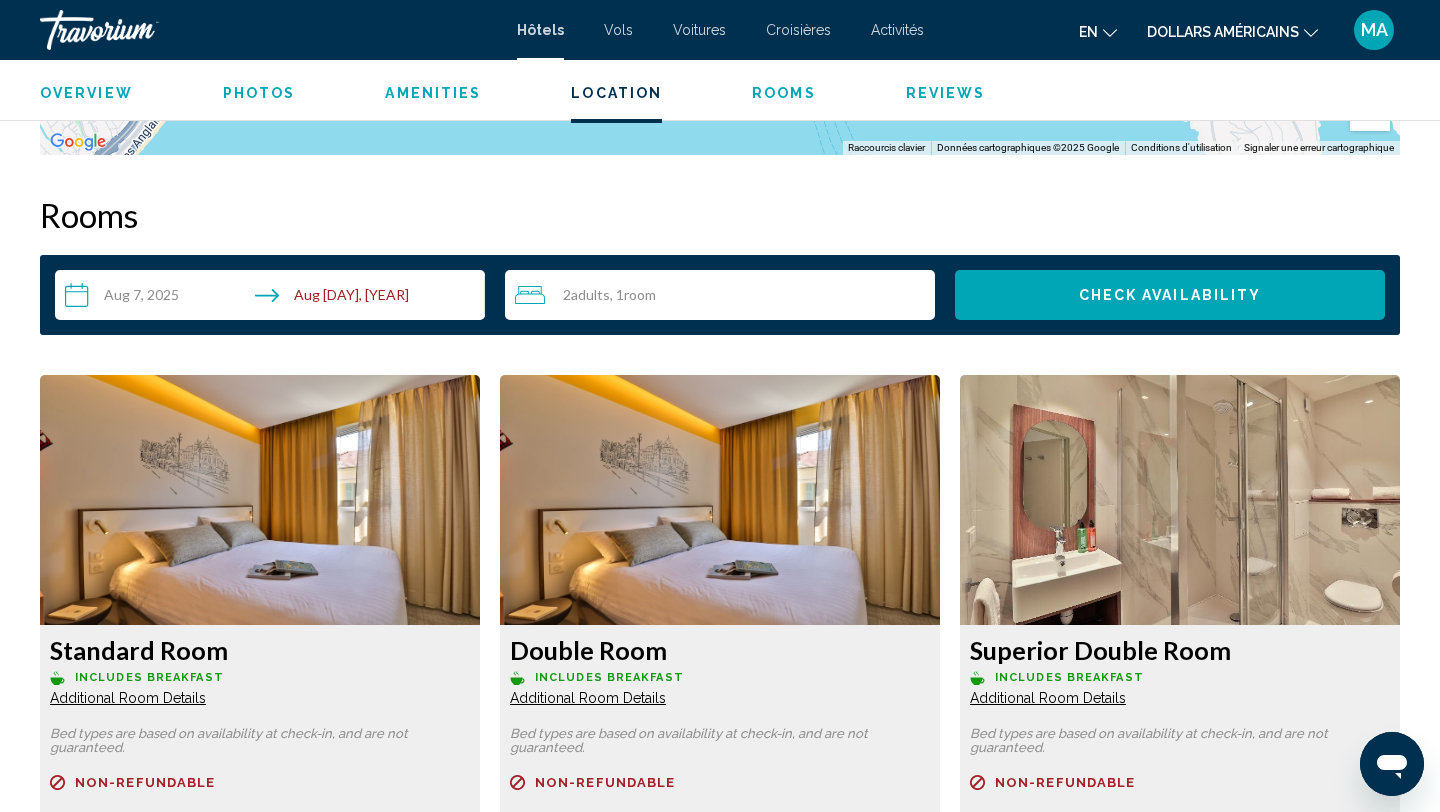 click on "**********" at bounding box center (274, 298) 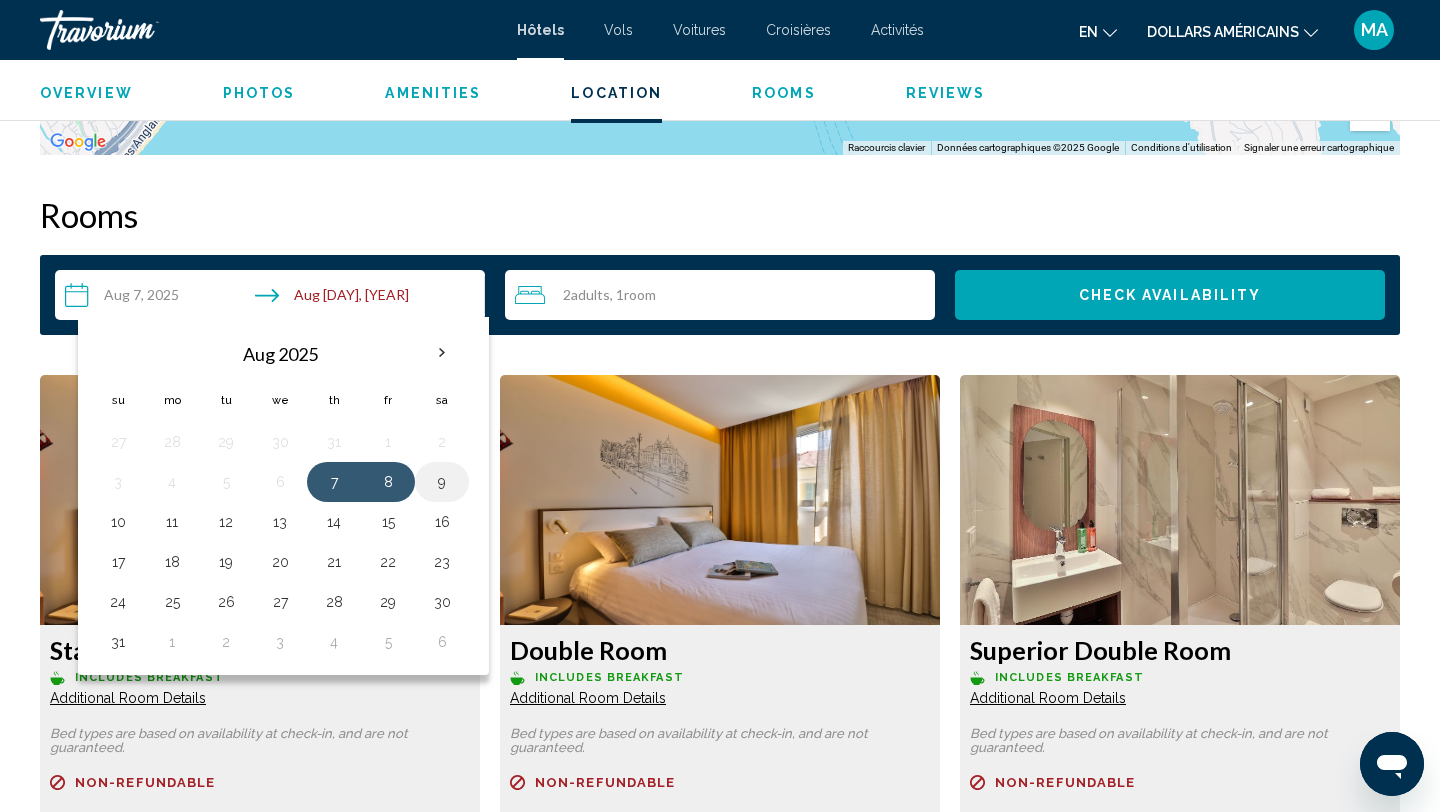 click on "9" at bounding box center [442, 482] 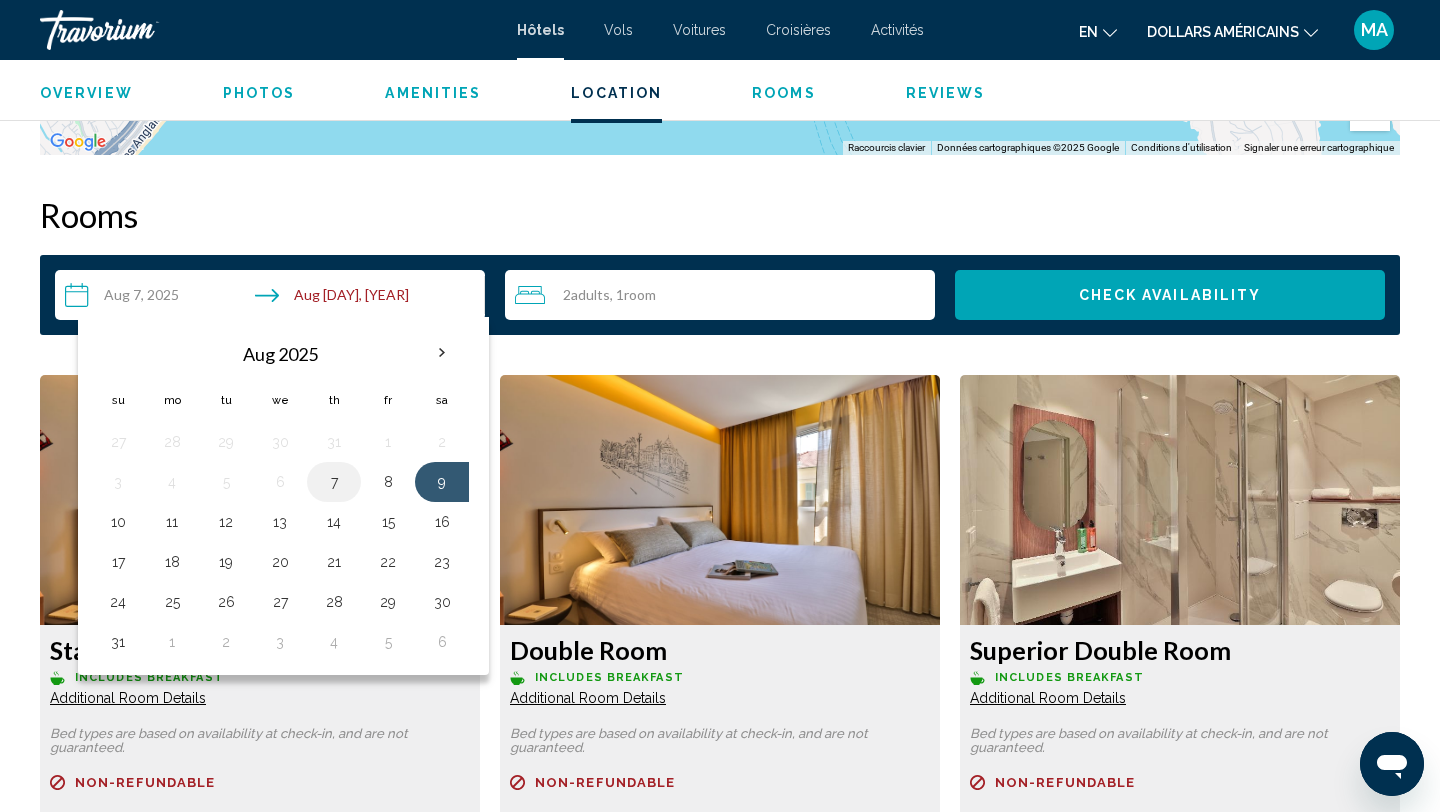 click on "7" at bounding box center [334, 482] 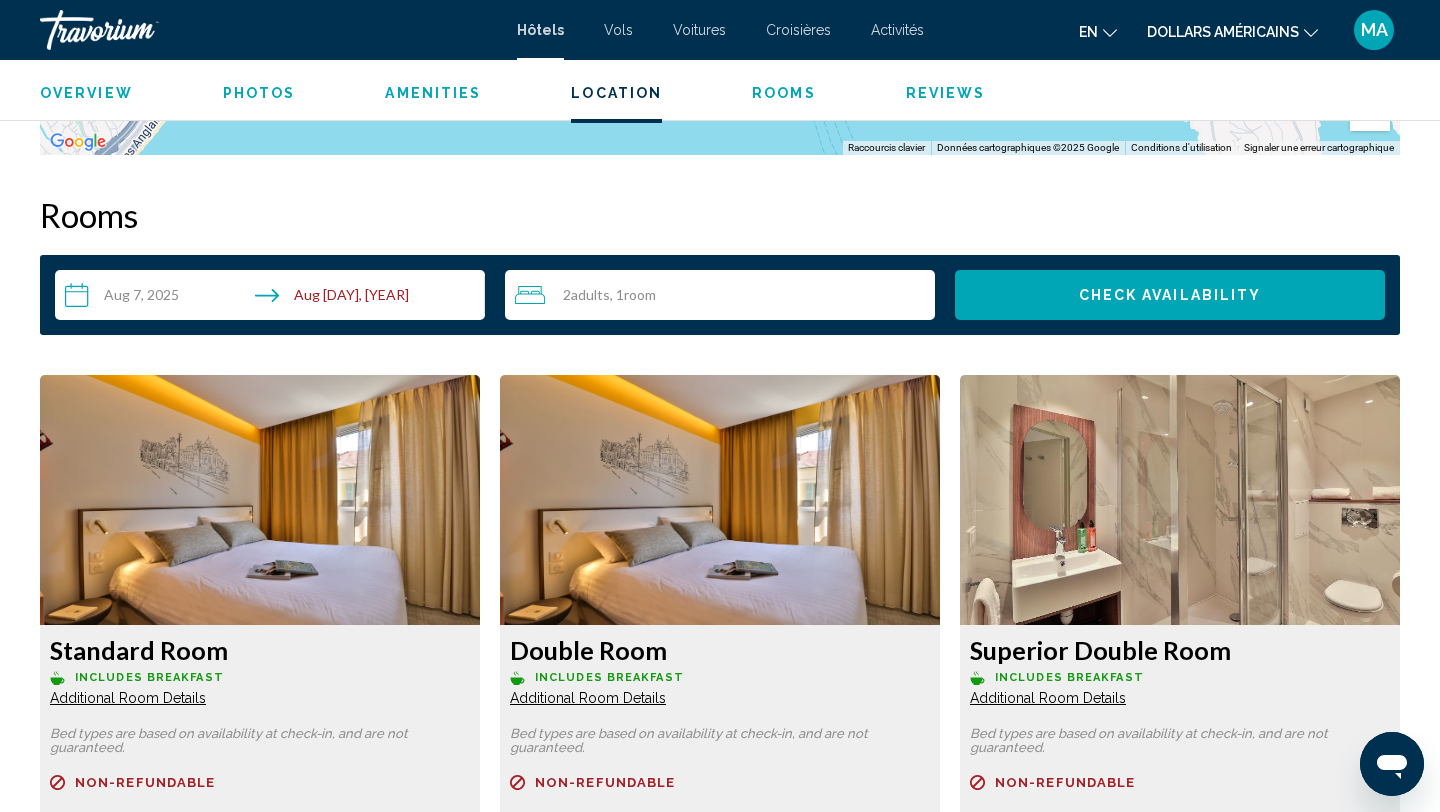 click on "Check Availability" at bounding box center (1170, 295) 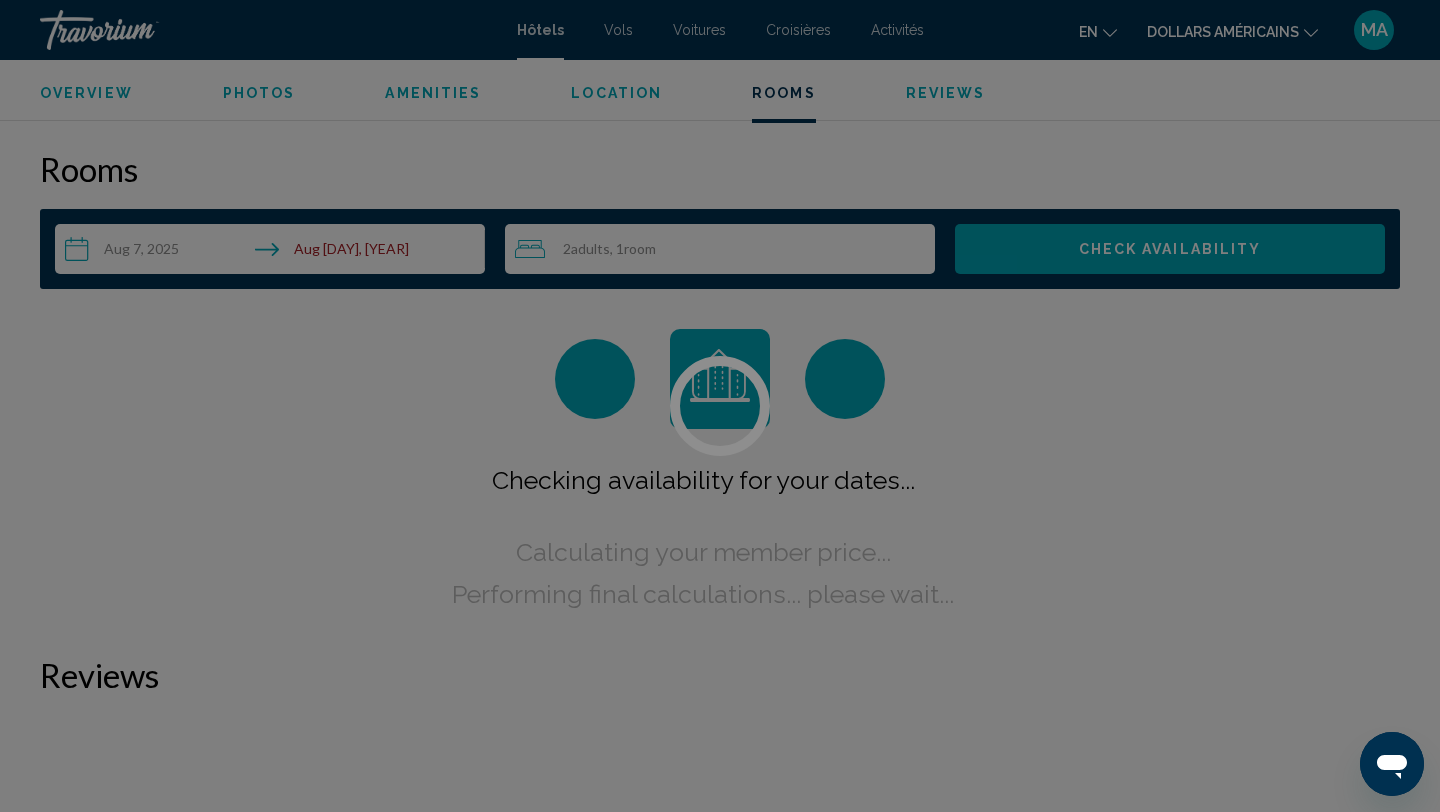 scroll, scrollTop: 2532, scrollLeft: 0, axis: vertical 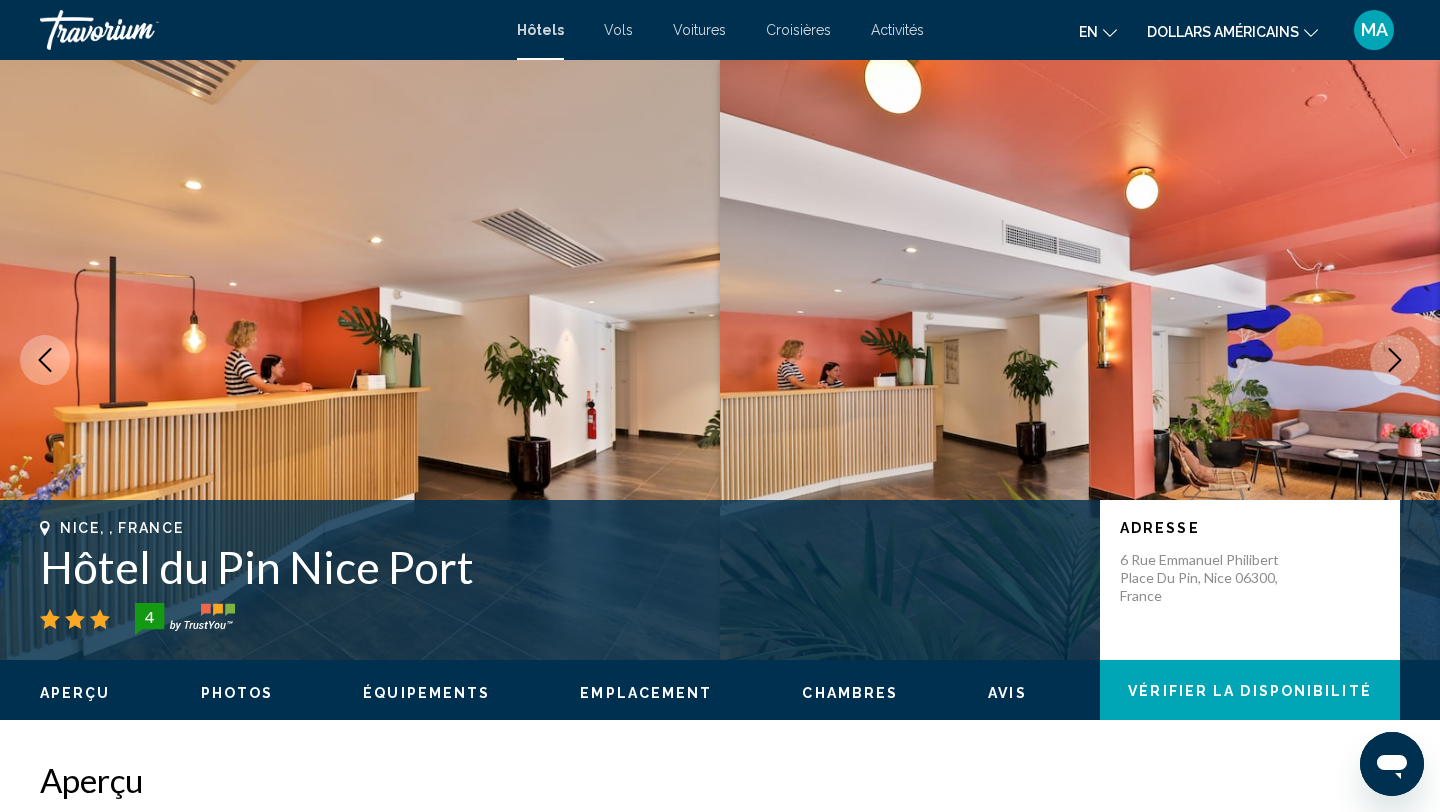 click on "Vérifier la disponibilité" 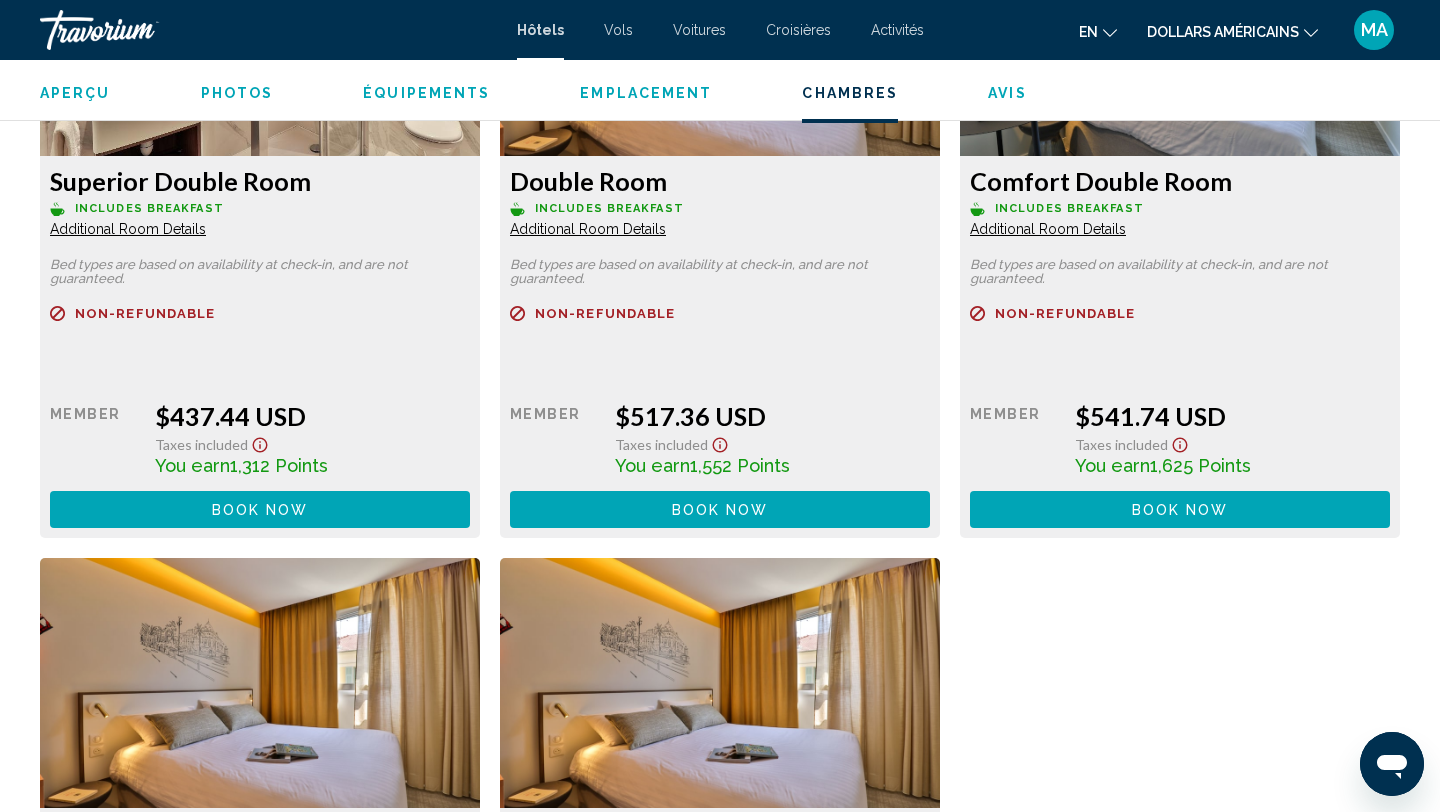 scroll, scrollTop: 2904, scrollLeft: 0, axis: vertical 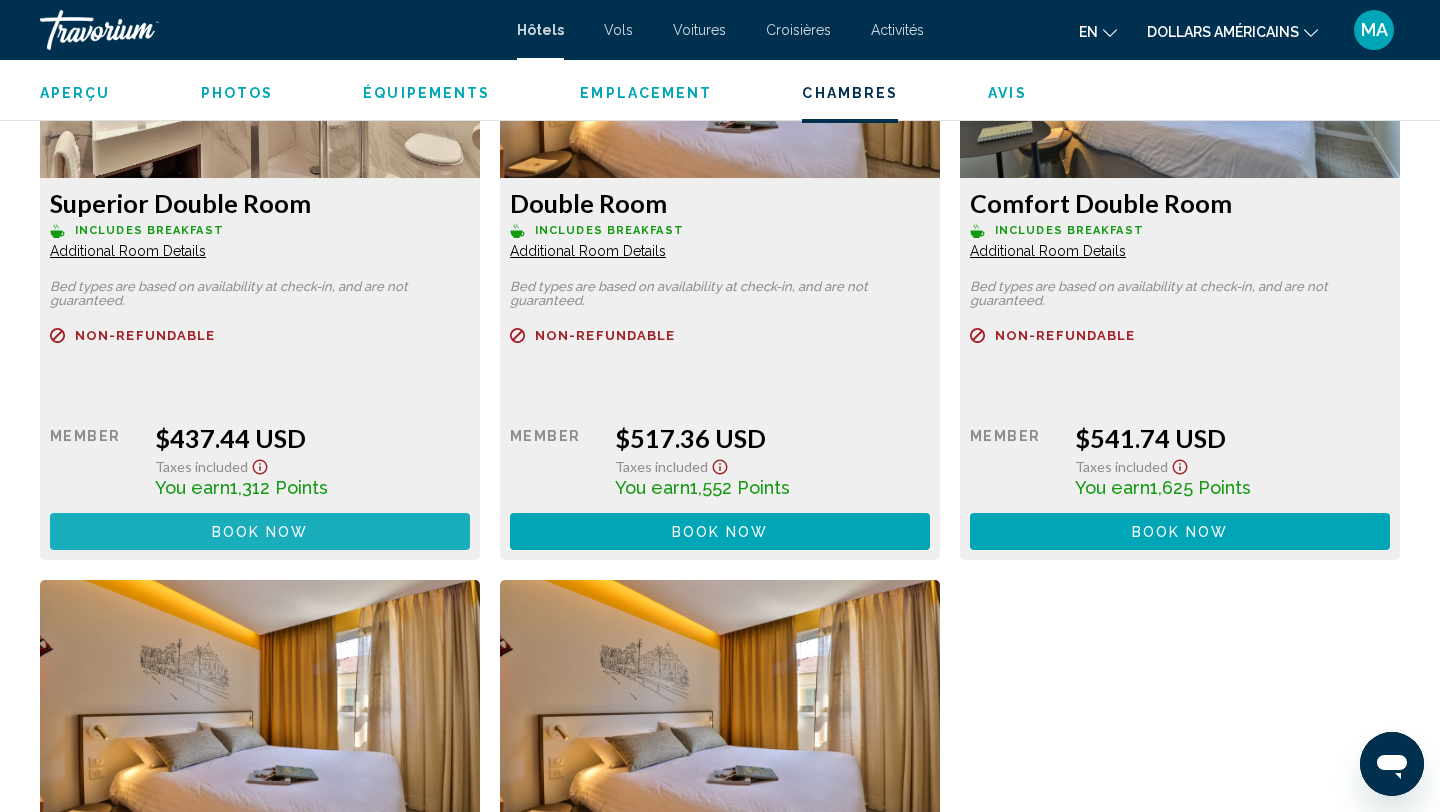click on "Book now No longer available" at bounding box center (260, 531) 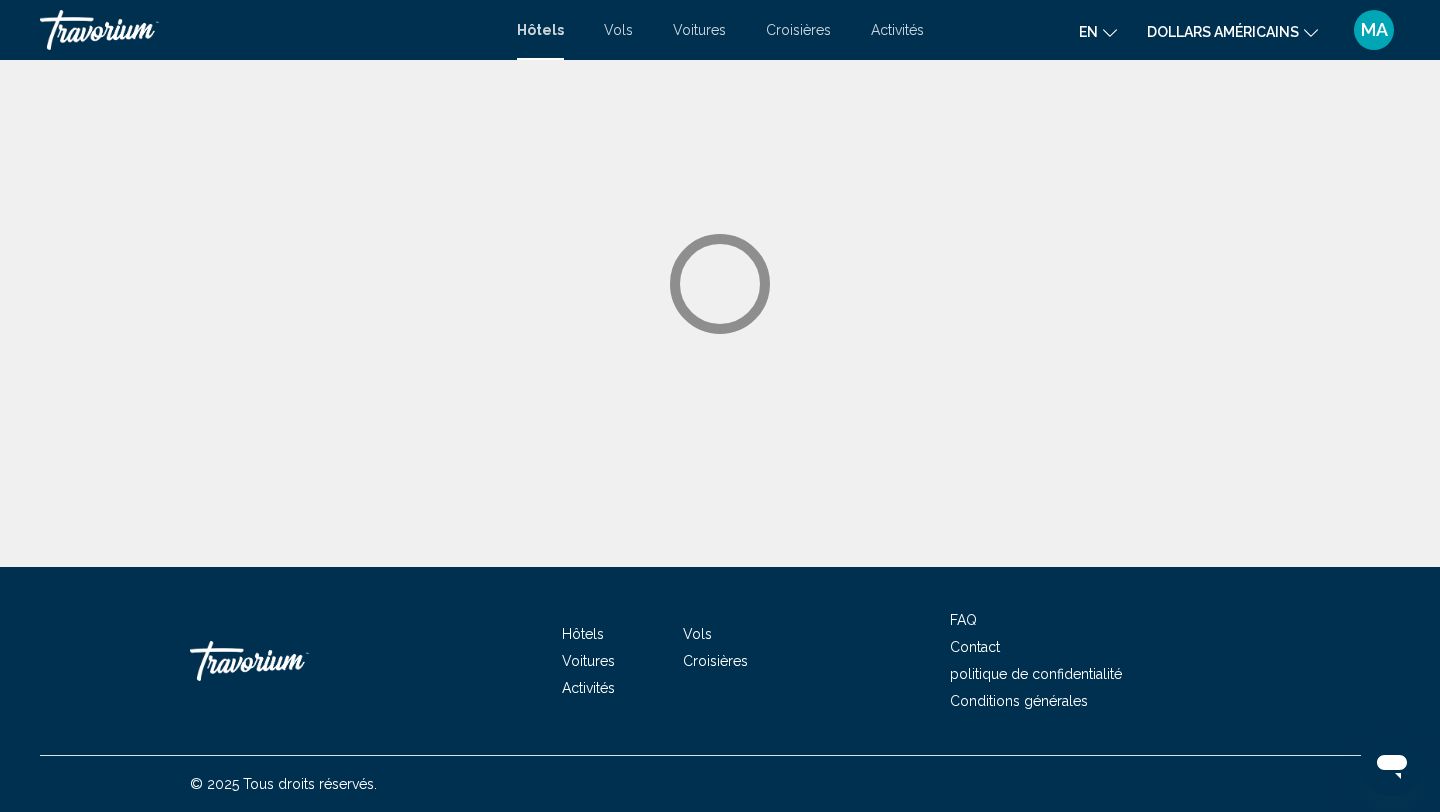 scroll, scrollTop: 0, scrollLeft: 0, axis: both 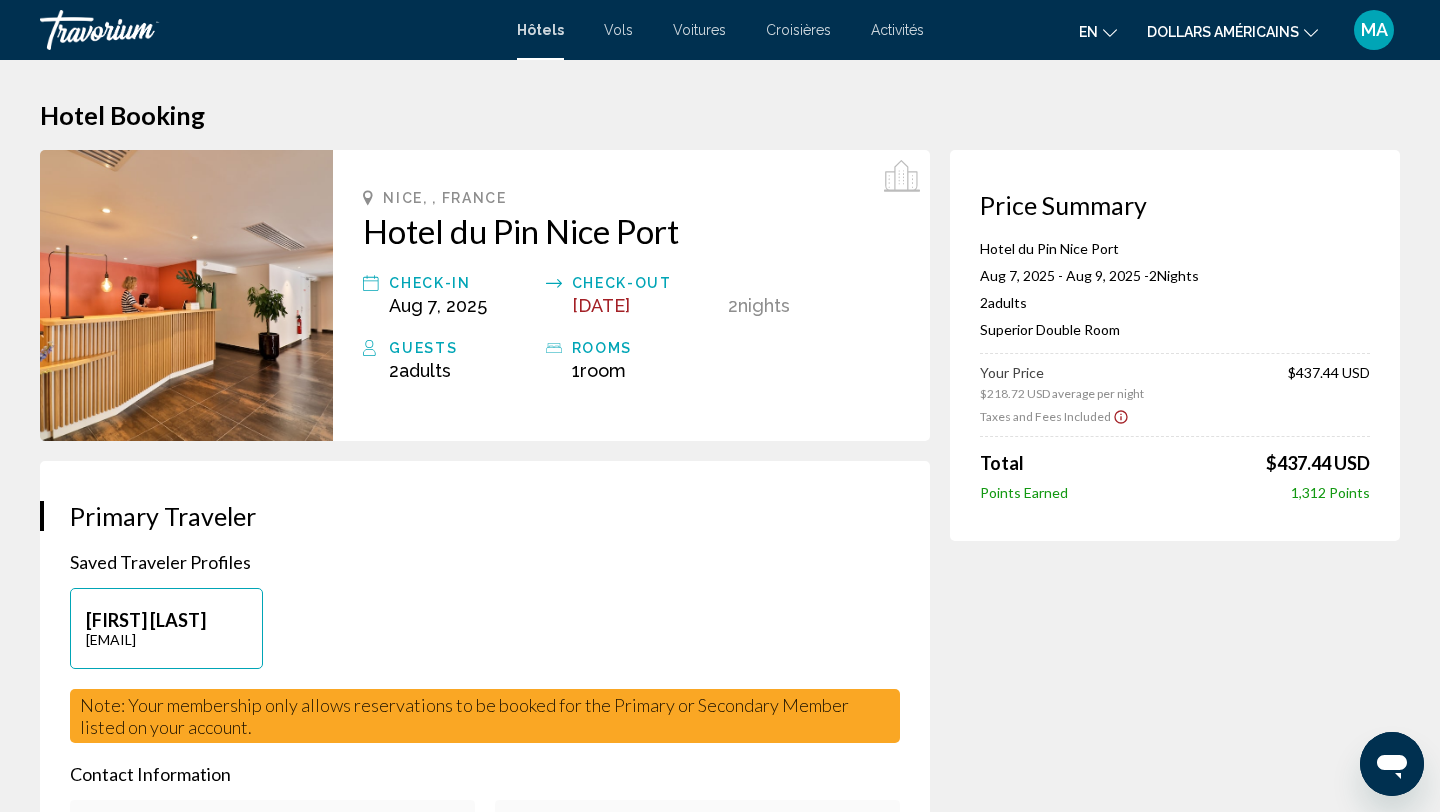 click 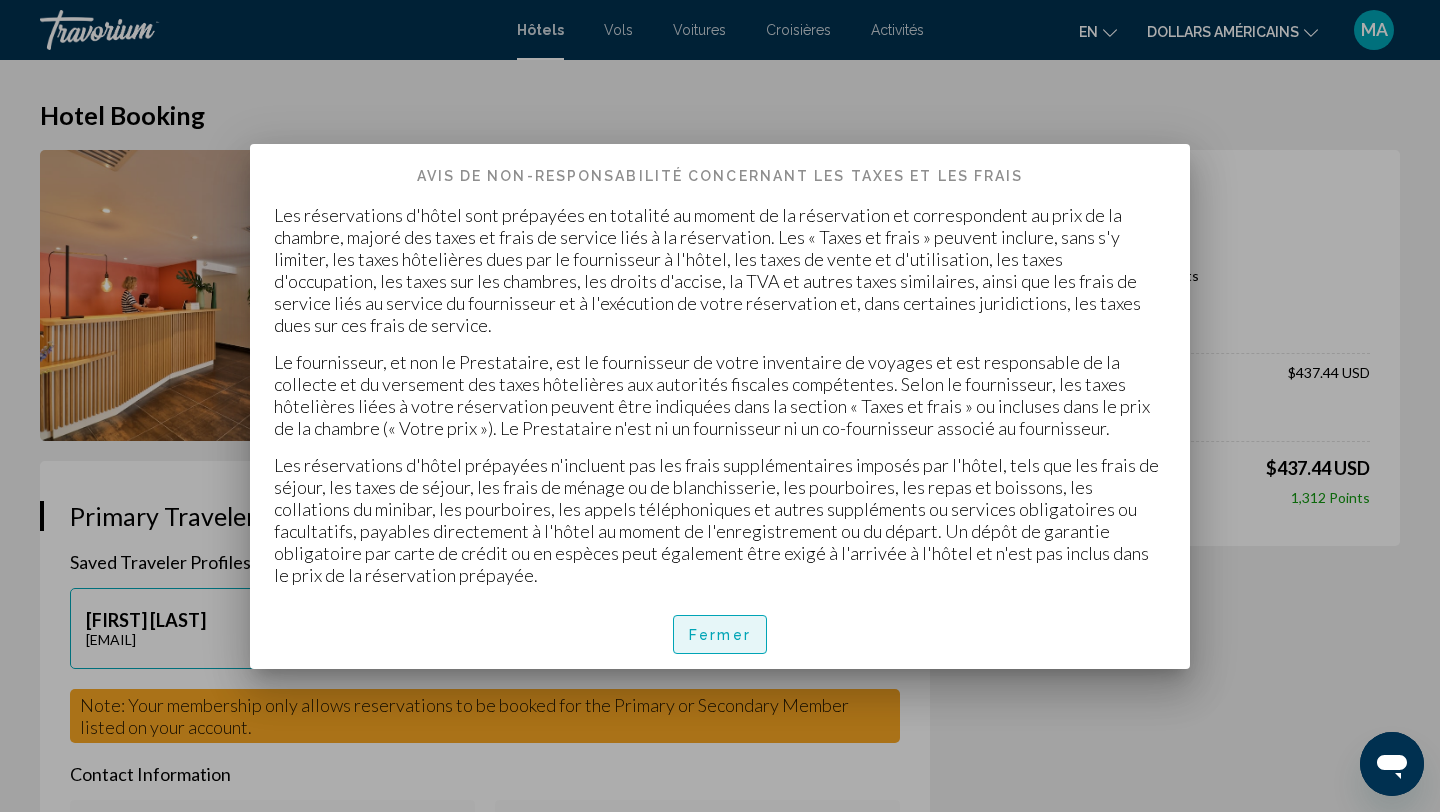 click on "Fermer" at bounding box center (720, 634) 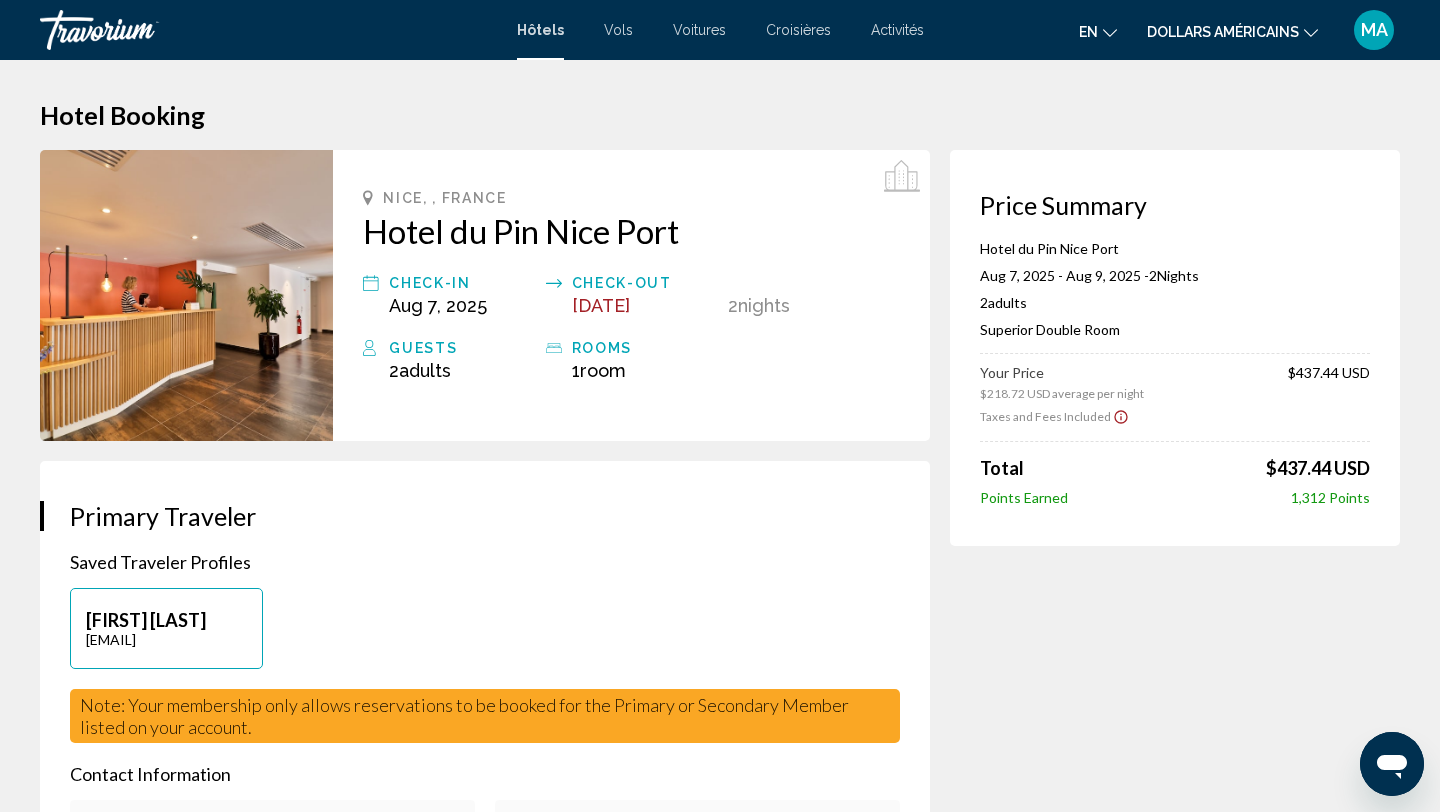 click on "Price Summary Hotel du Pin Nice Port  Aug 7, 2025 - Aug 9, 2025 -  2  Night Nights 2  Adult Adults , 0  Child Children  ( ages   )   Superior Double Room   Your Price  $218.72 USD average per night  $437.44 USD  Taxes and Fees Included
Total  $437.44 USD   Points Earned  1,312  Points" at bounding box center (1175, 348) 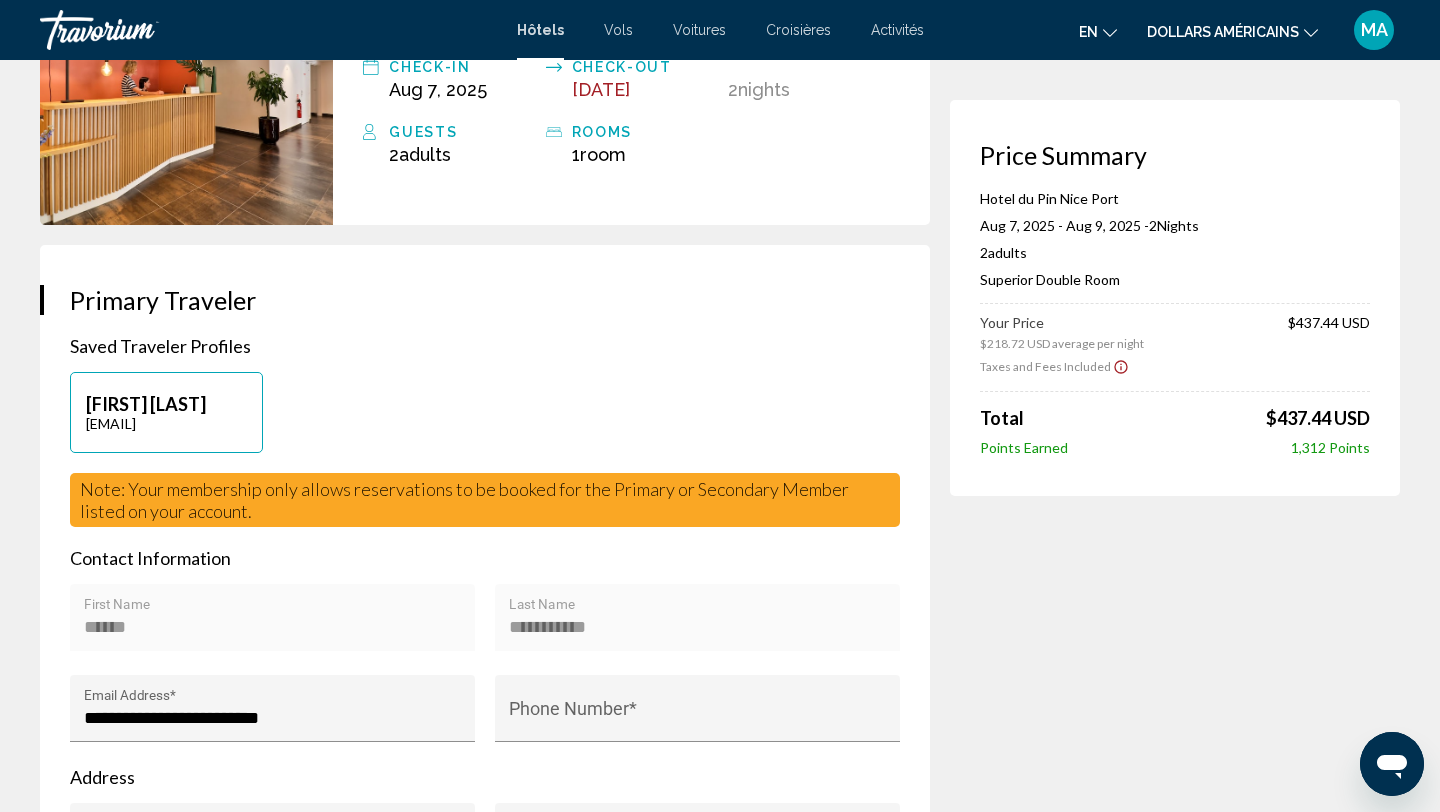 scroll, scrollTop: 0, scrollLeft: 0, axis: both 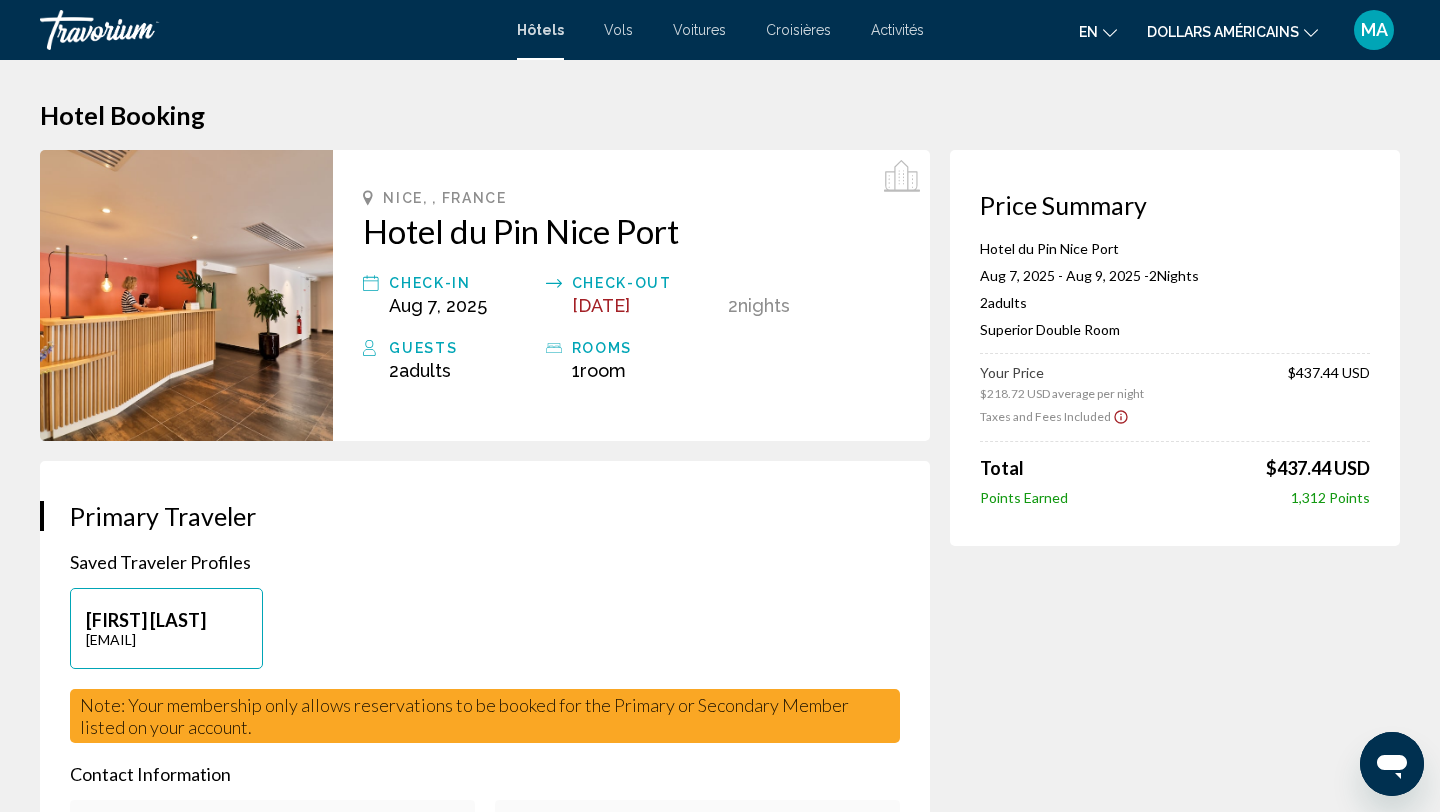 click at bounding box center (140, 30) 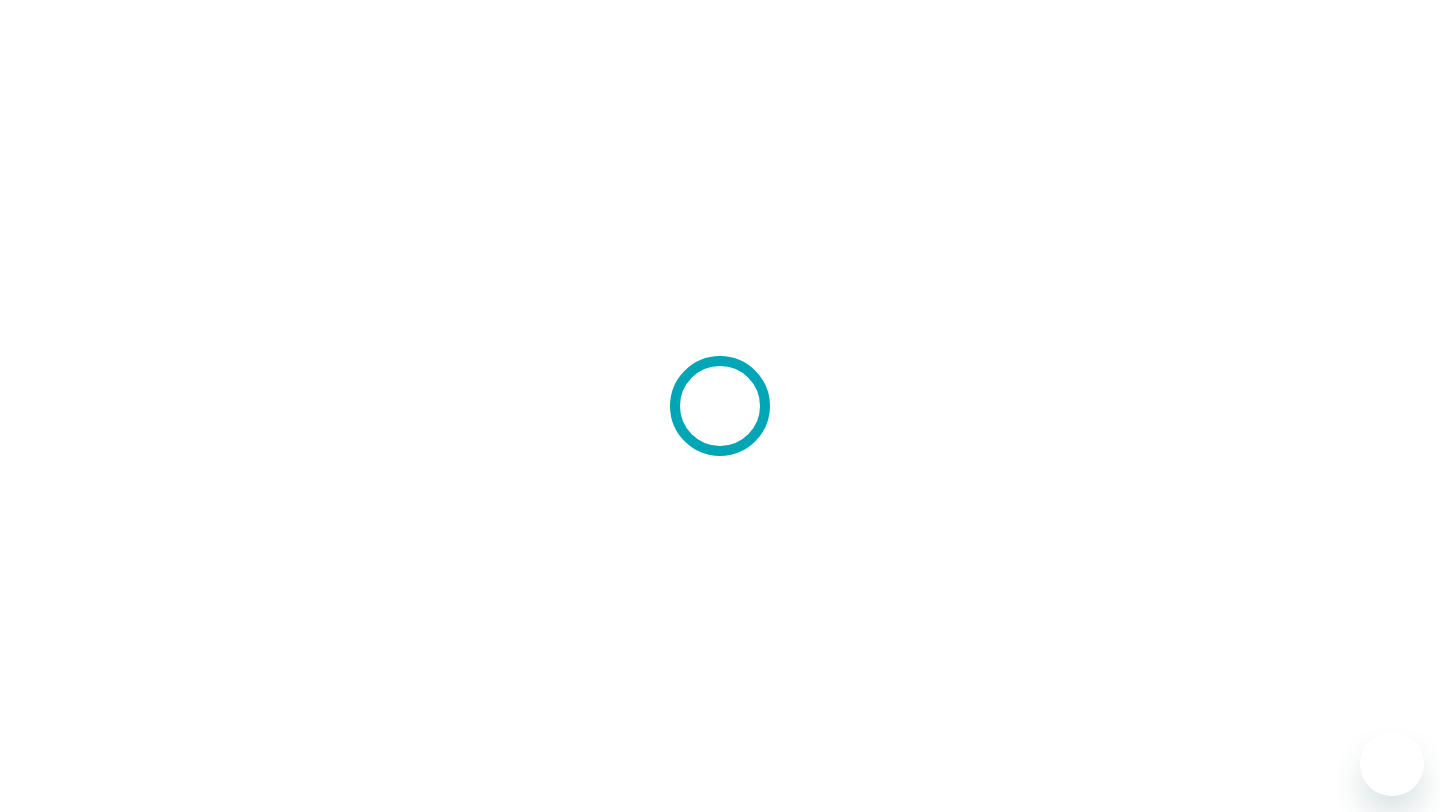 scroll, scrollTop: 0, scrollLeft: 0, axis: both 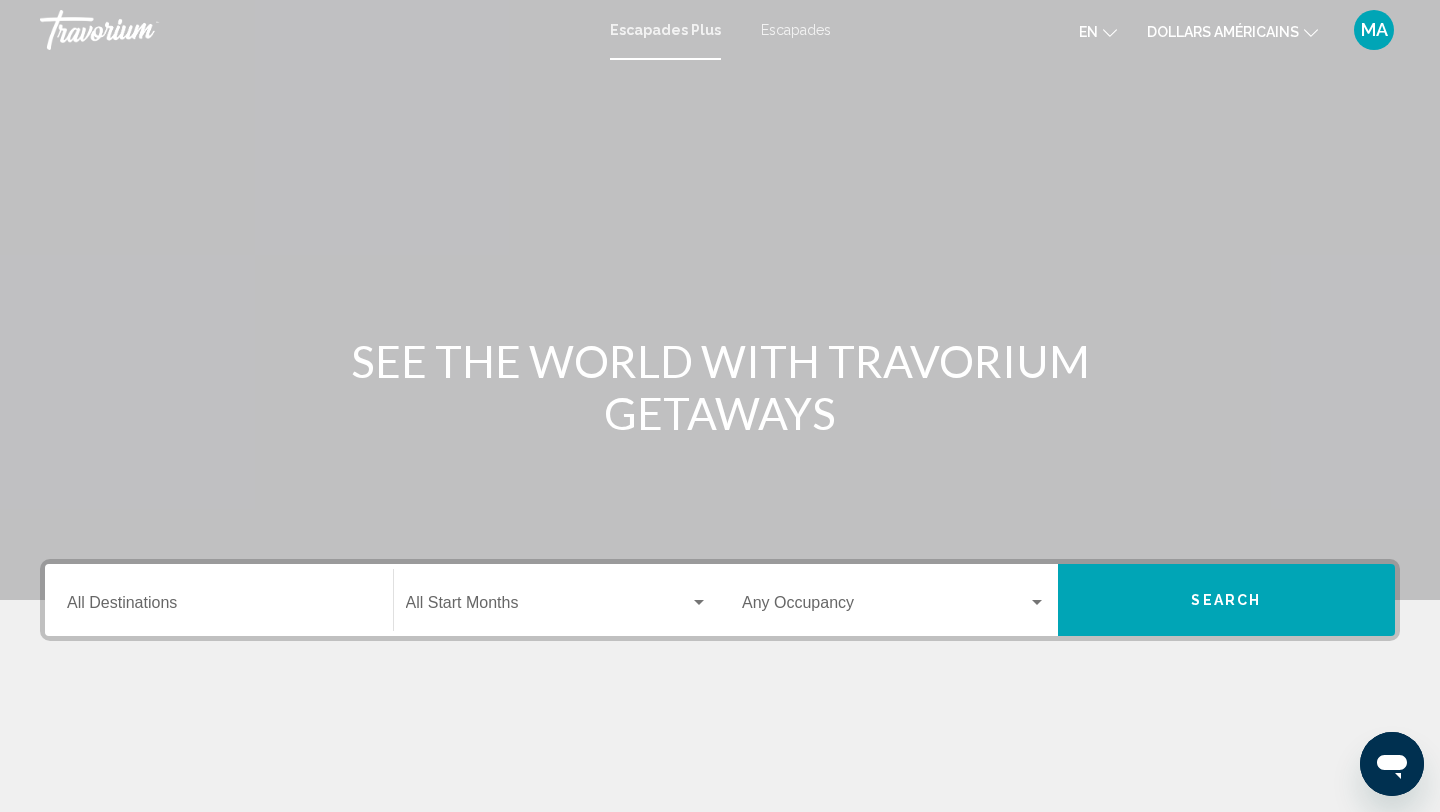 click on "Destination All Destinations" at bounding box center (219, 600) 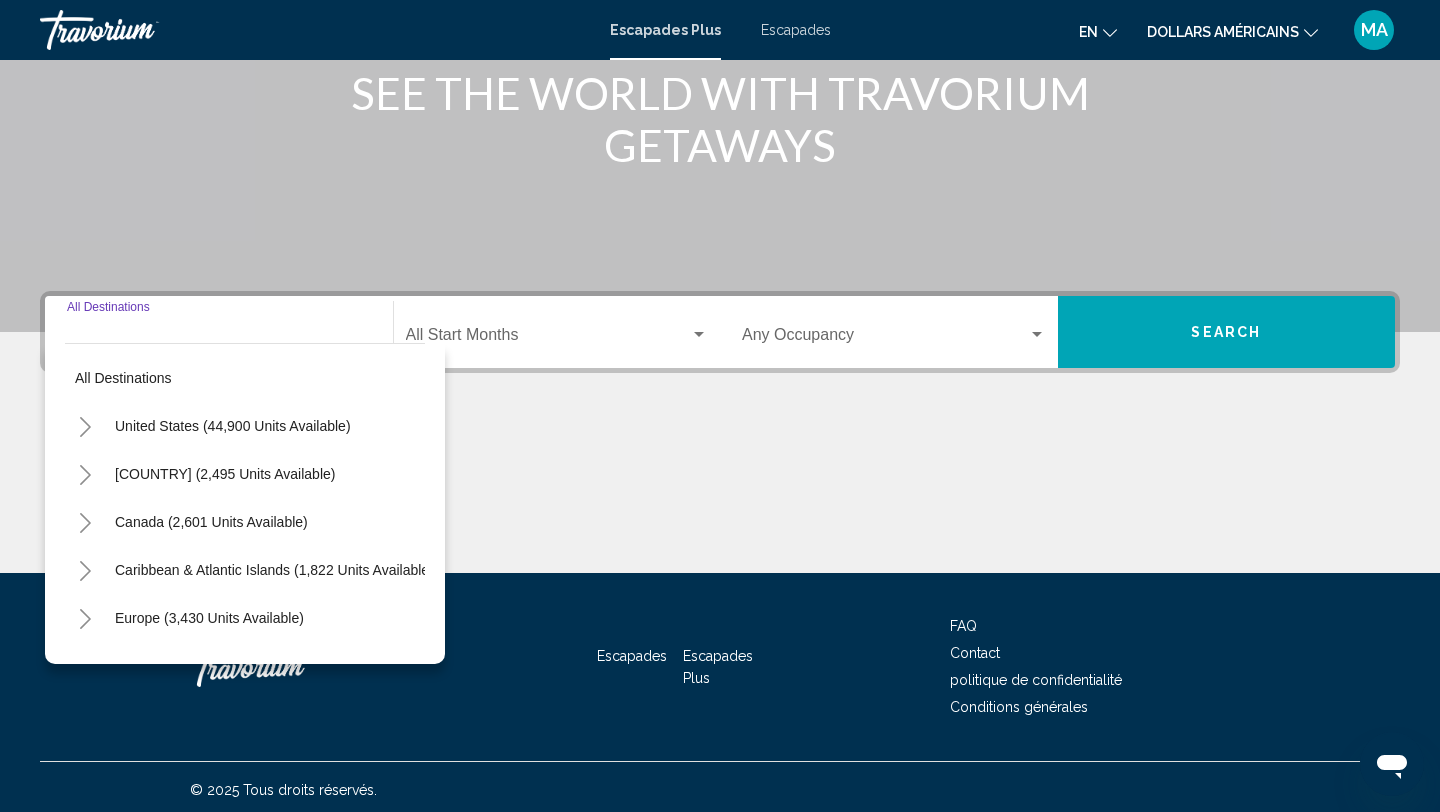 scroll, scrollTop: 274, scrollLeft: 0, axis: vertical 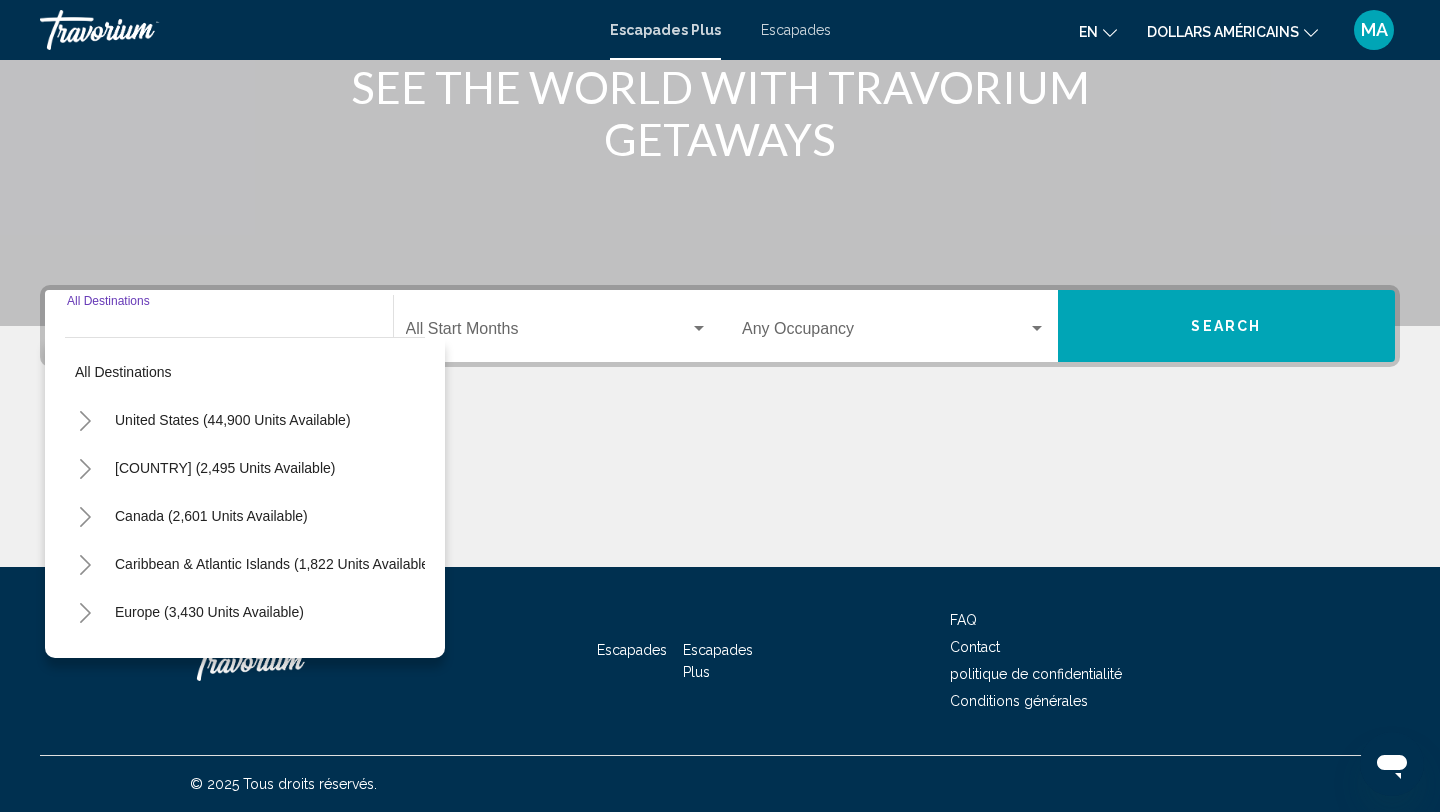 click on "All destinations
United States (44,900 units available)
Mexico (2,495 units available)
Canada (2,601 units available)
Caribbean & Atlantic Islands (1,822 units available)
Europe (3,430 units available)
Australia (234 units available)
South Pacific and Oceania (144 units available)
South America (4,337 units available)
Central America (228 units available)
Asia (2,422 units available)
Africa (60 units available)
Middle East (403 units available)" at bounding box center [245, 493] 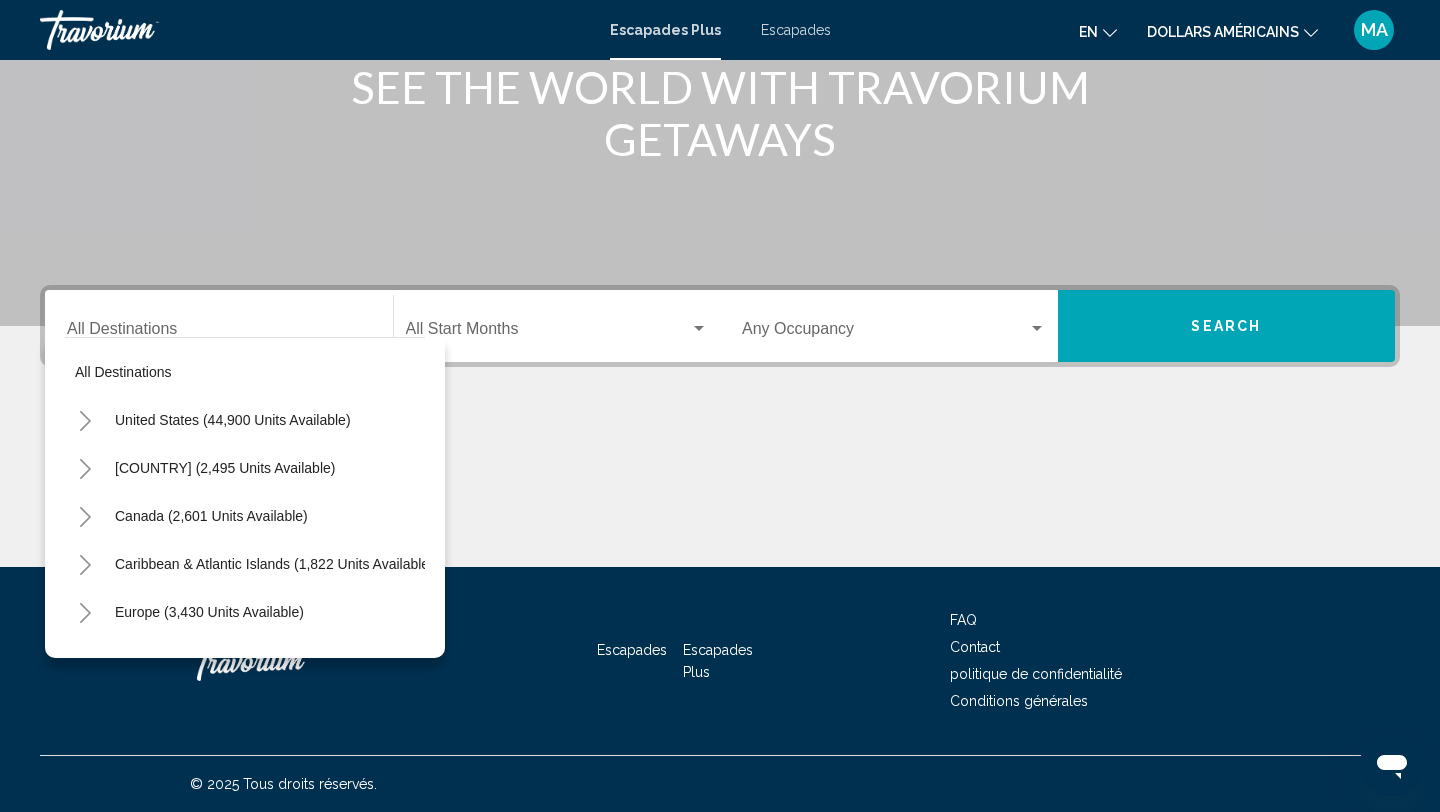 click on "Destination All Destinations" at bounding box center [219, 326] 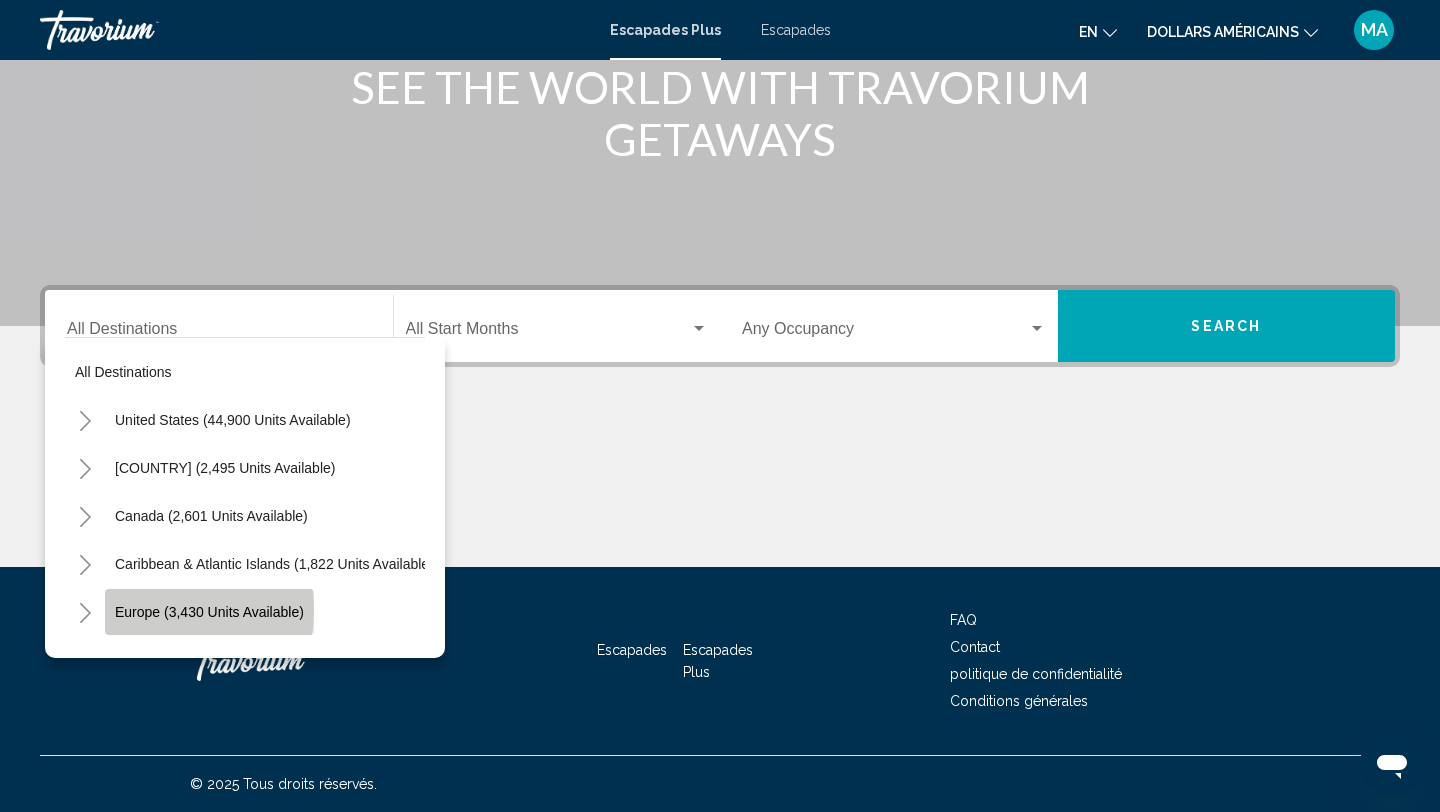 click on "Europe (3,430 units available)" 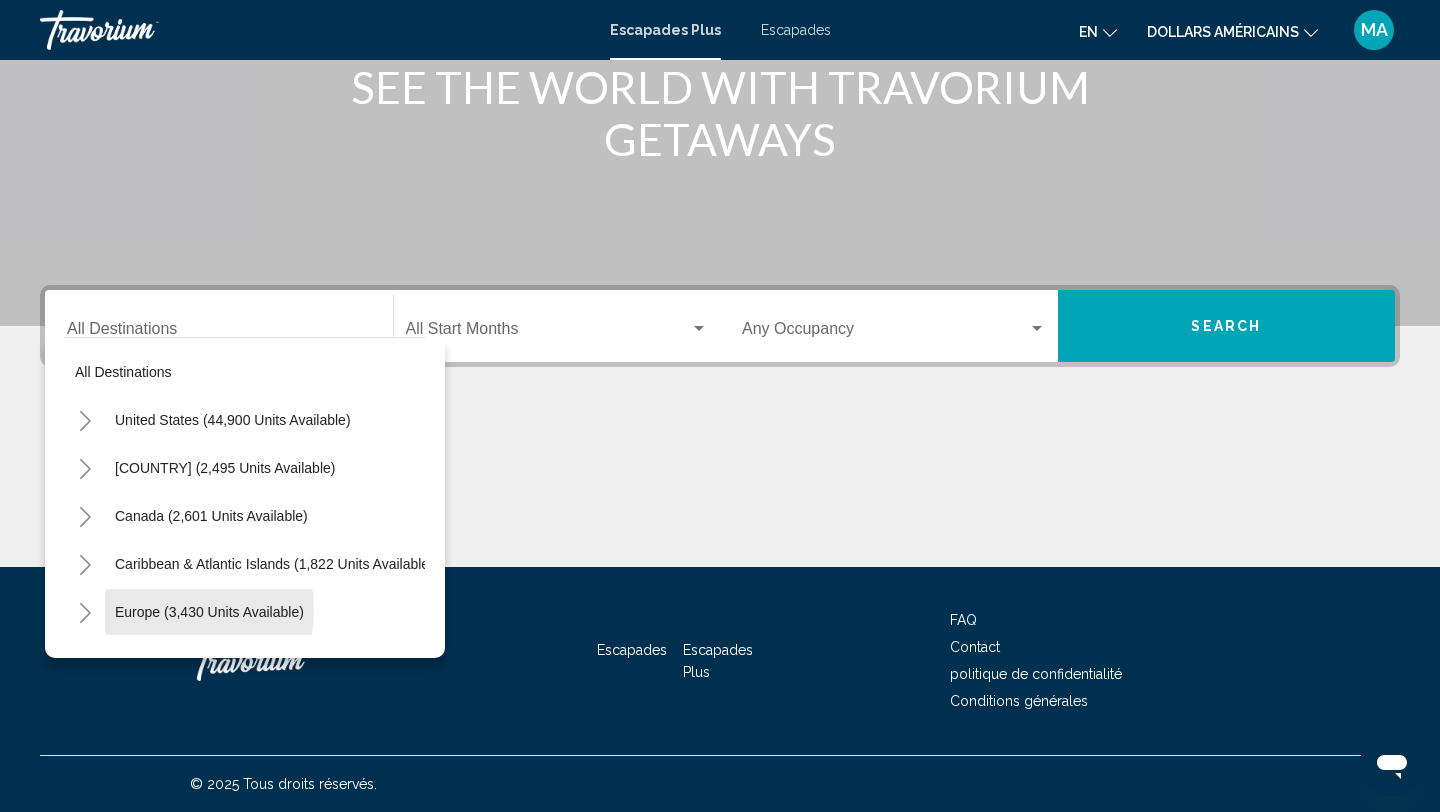 type on "**********" 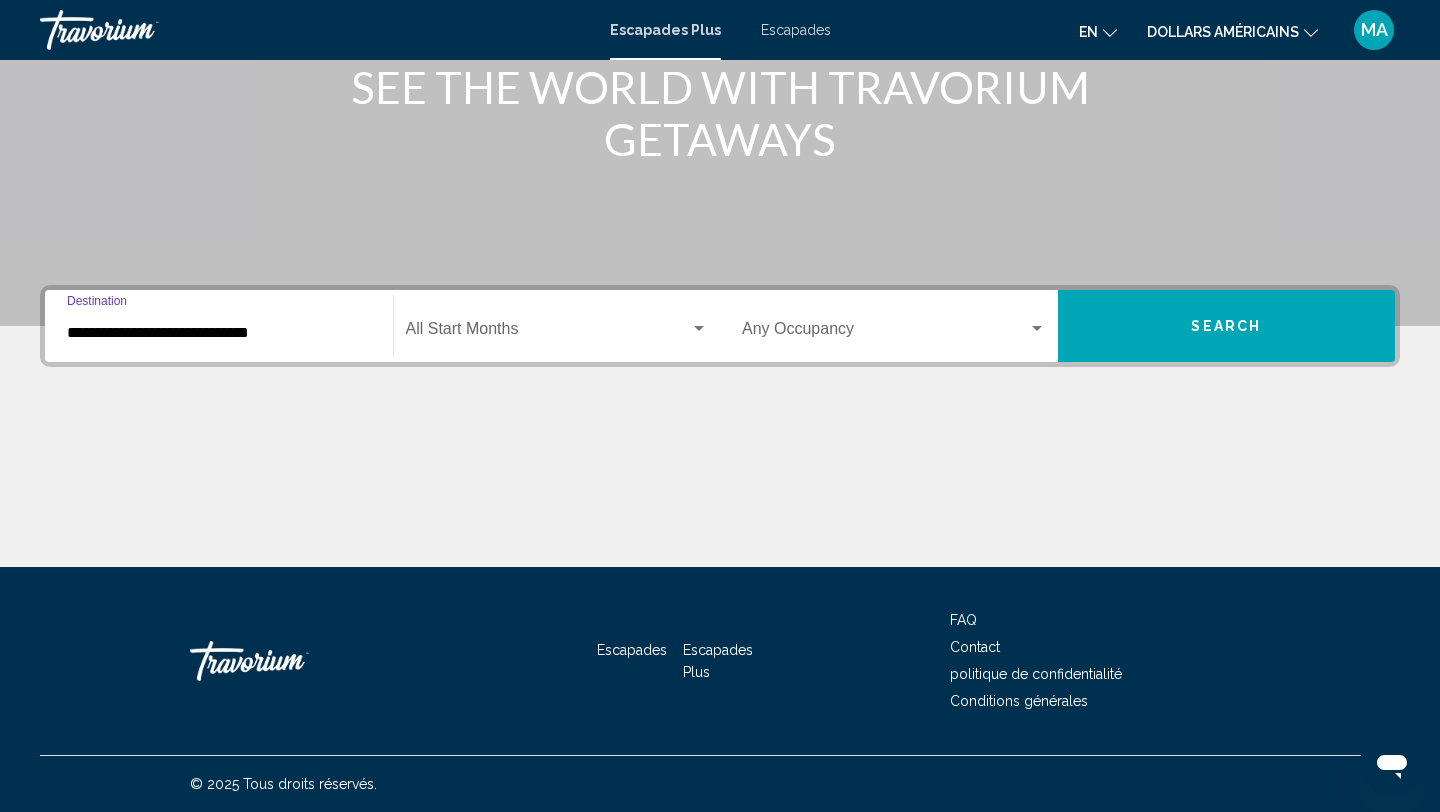 click on "Start Month All Start Months" 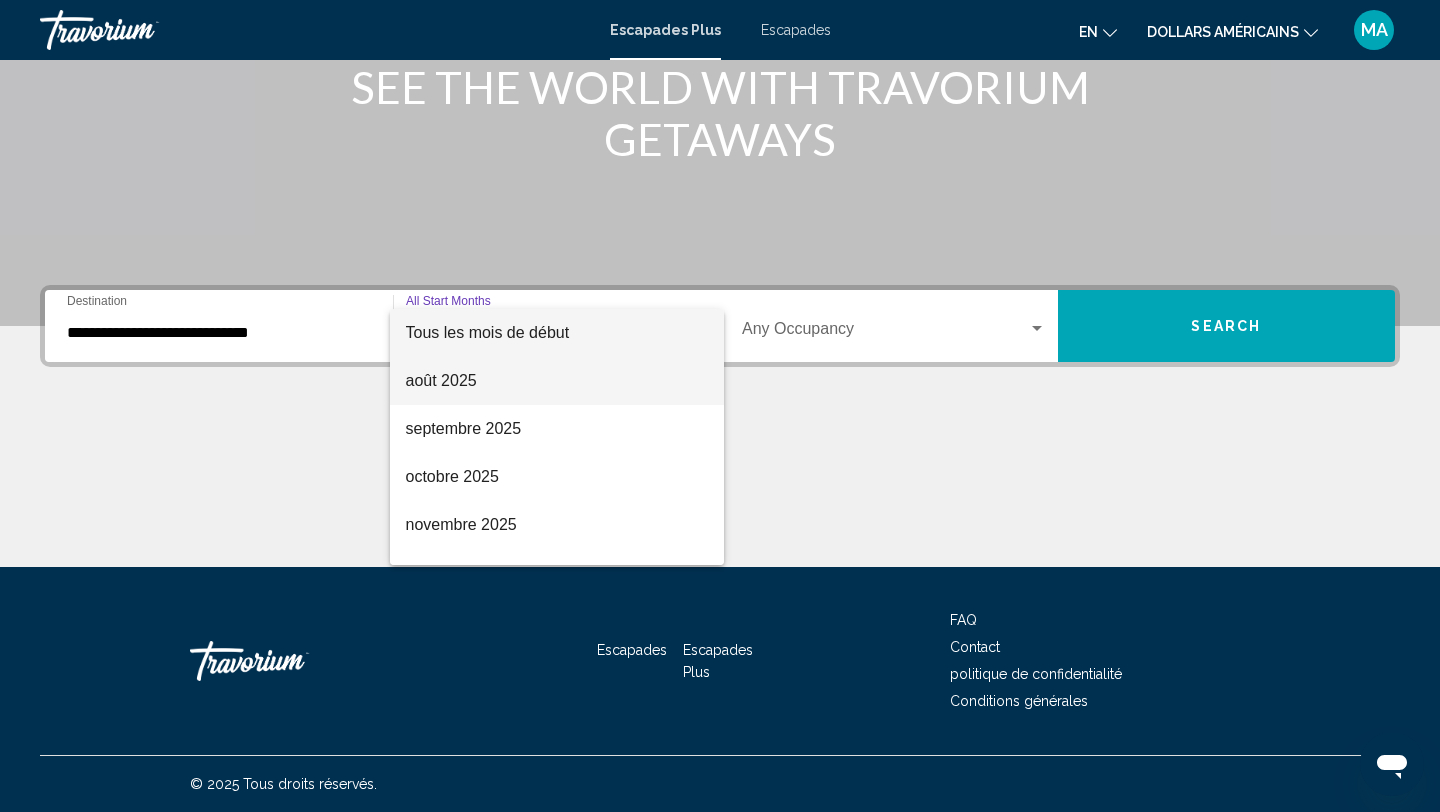 click on "août 2025" at bounding box center (441, 380) 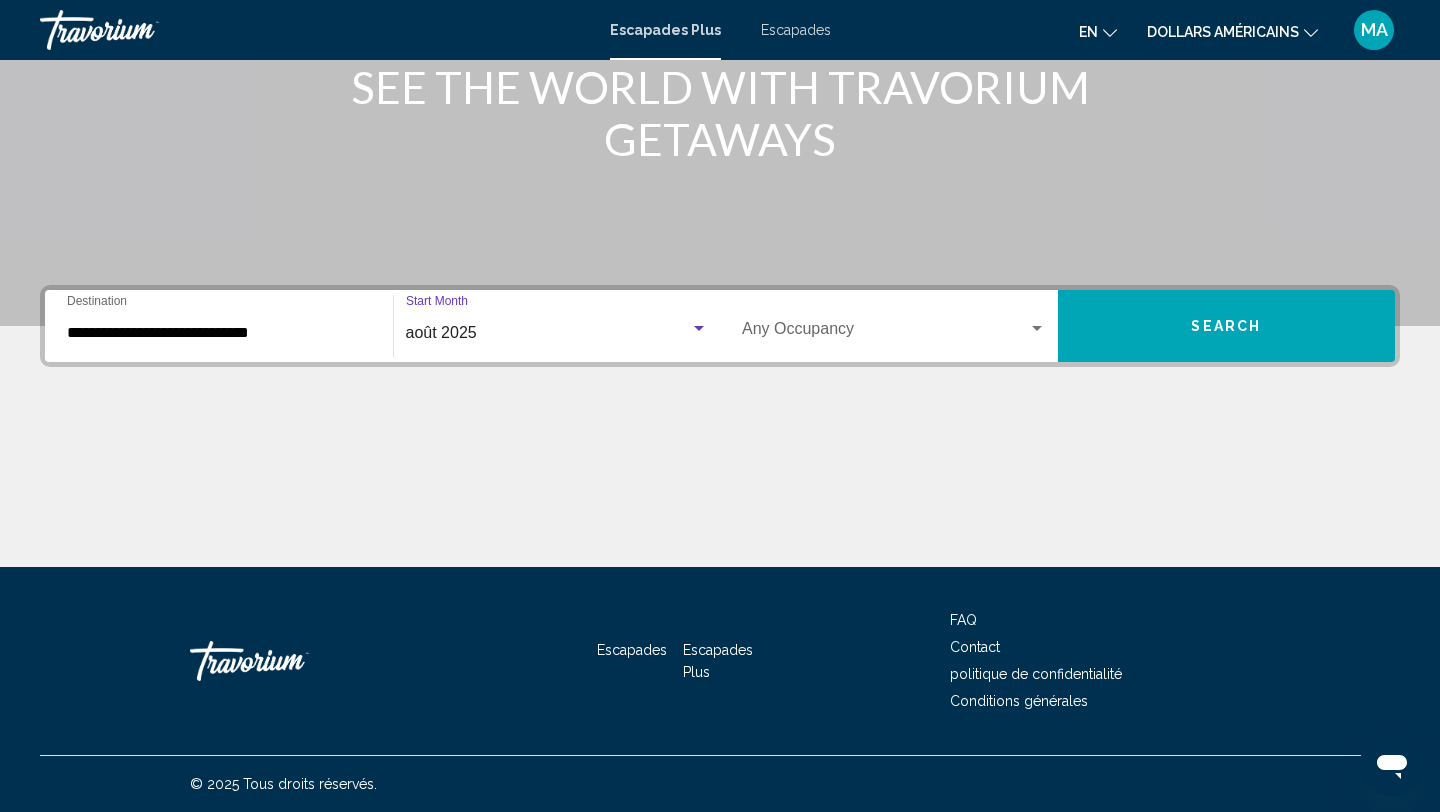 click at bounding box center [885, 333] 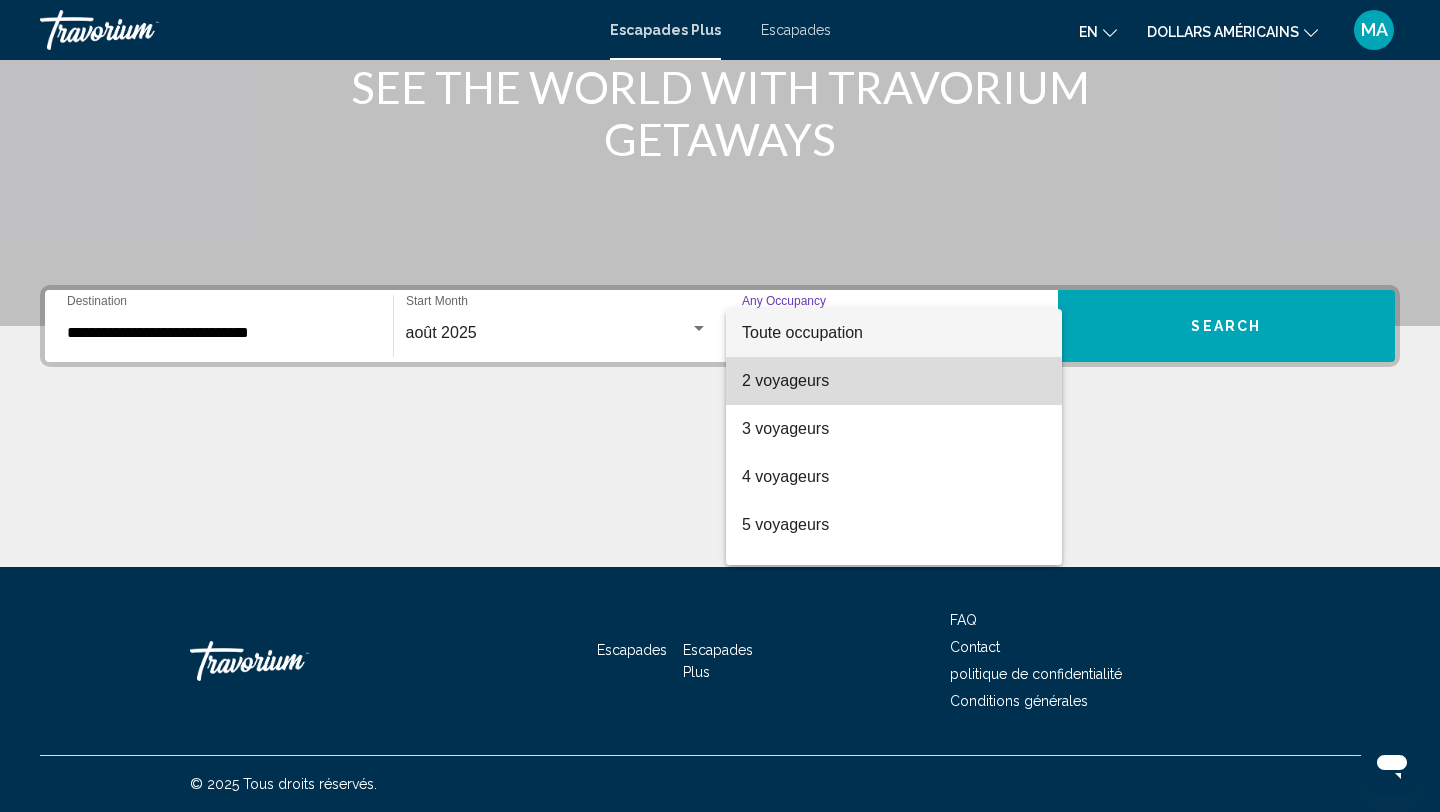 click on "2 voyageurs" at bounding box center (894, 381) 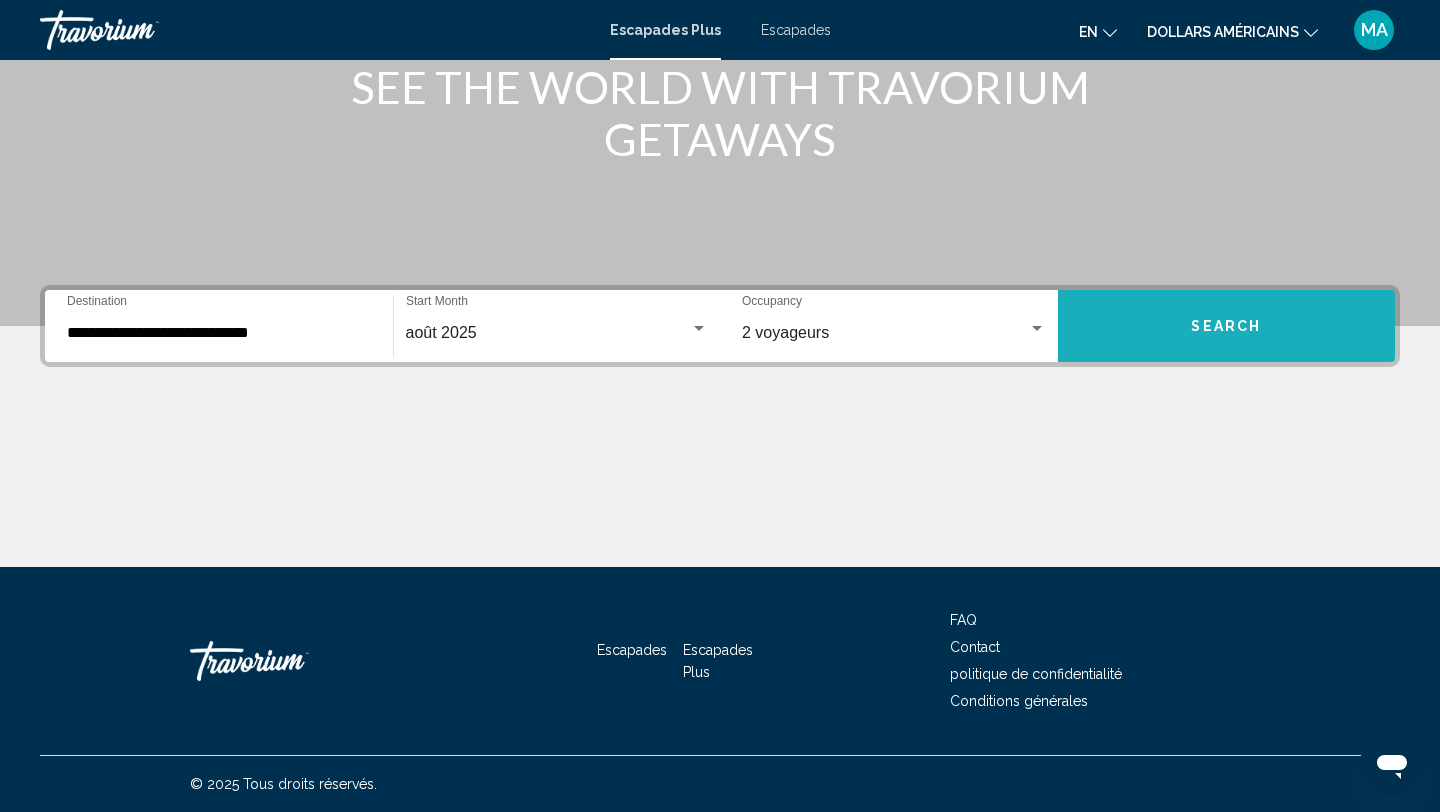 click on "Search" at bounding box center [1226, 327] 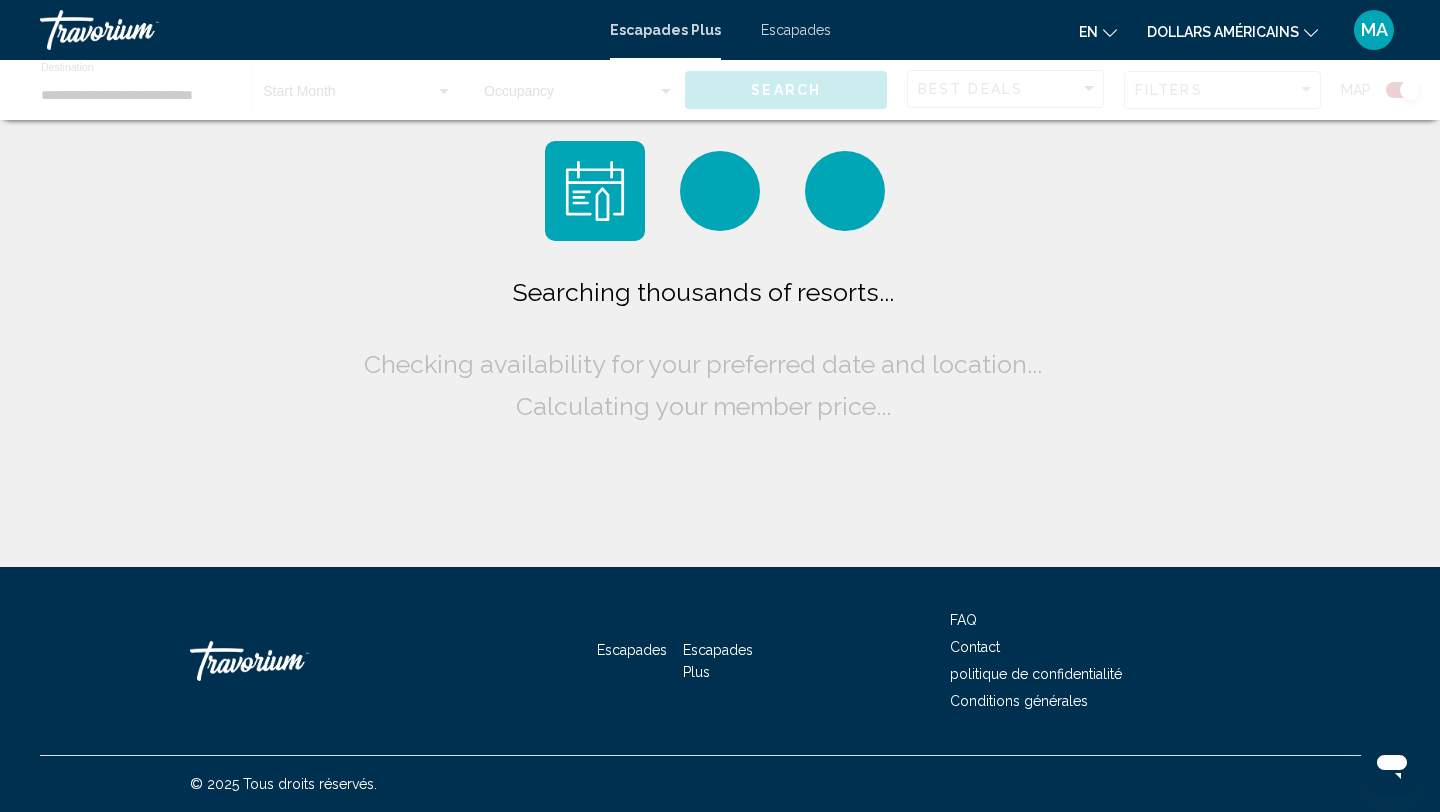scroll, scrollTop: 0, scrollLeft: 0, axis: both 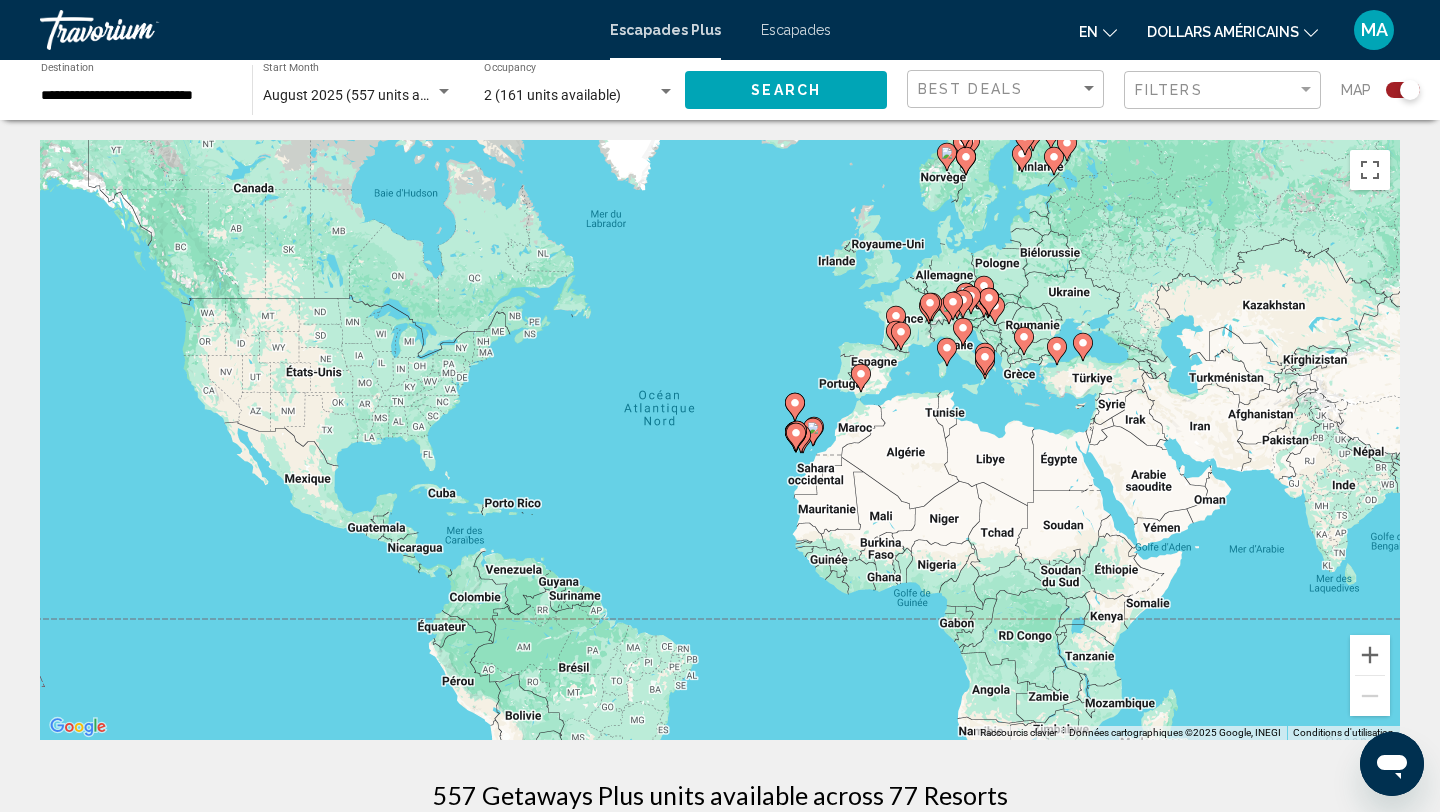 click at bounding box center [901, 336] 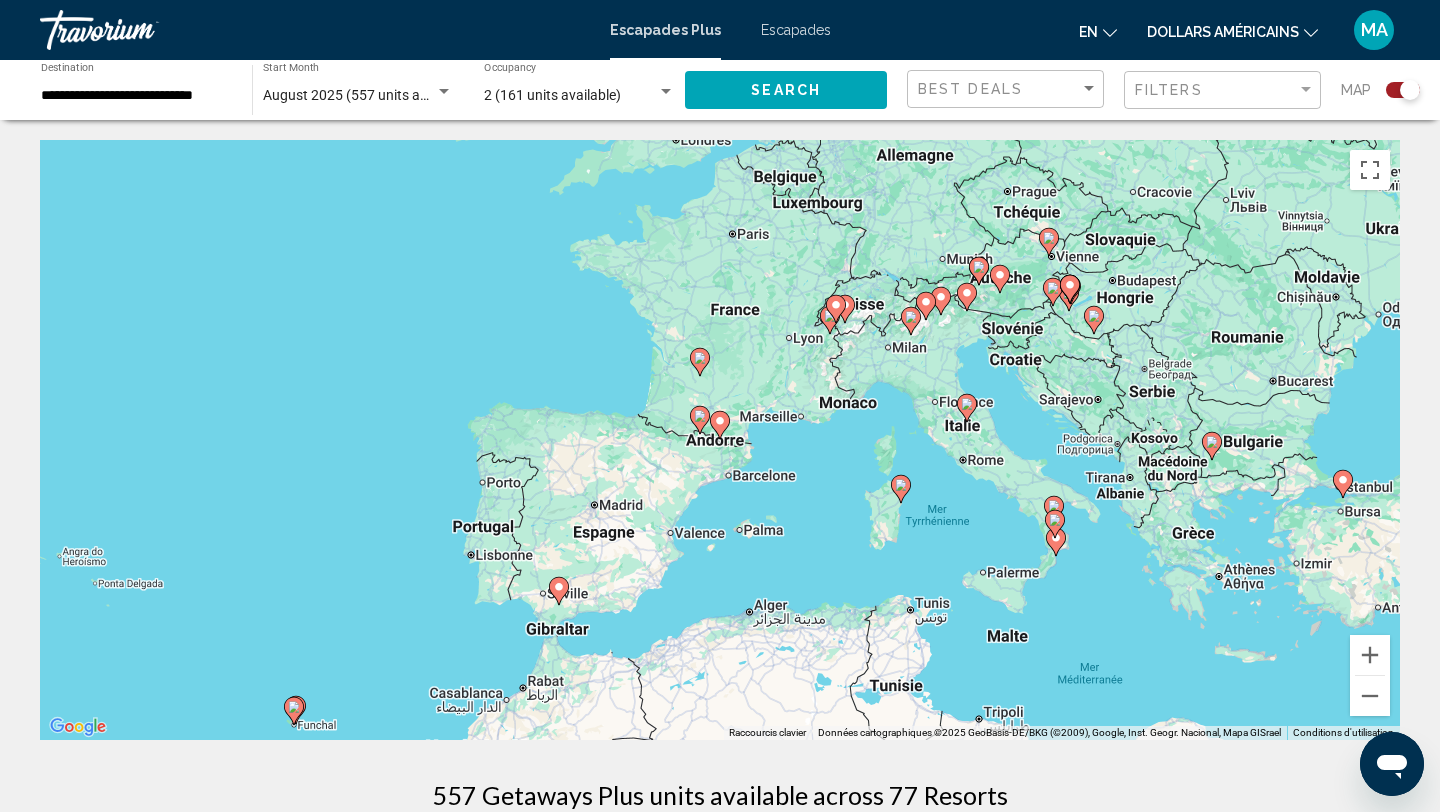 click at bounding box center [720, 425] 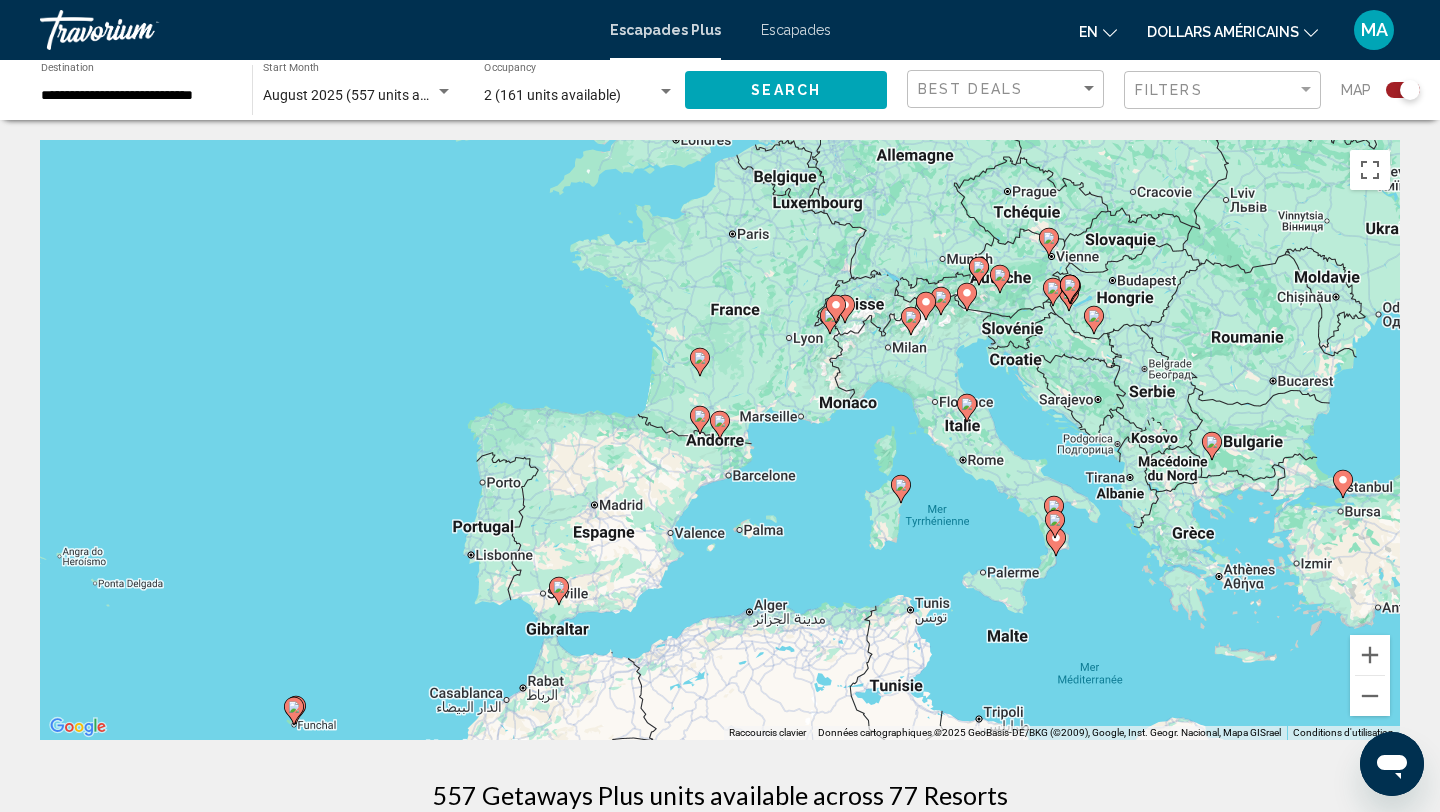 type on "**********" 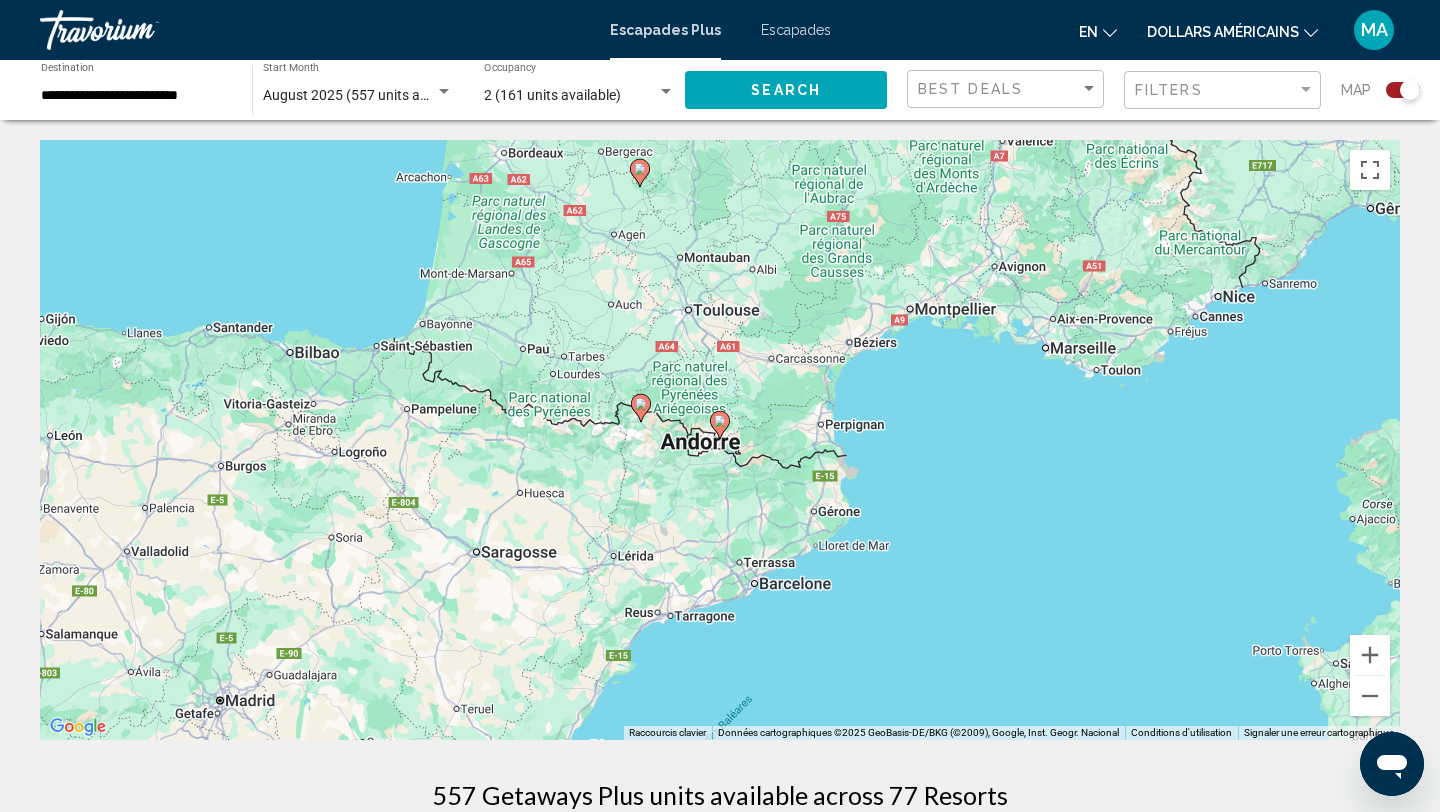 click at bounding box center (720, 425) 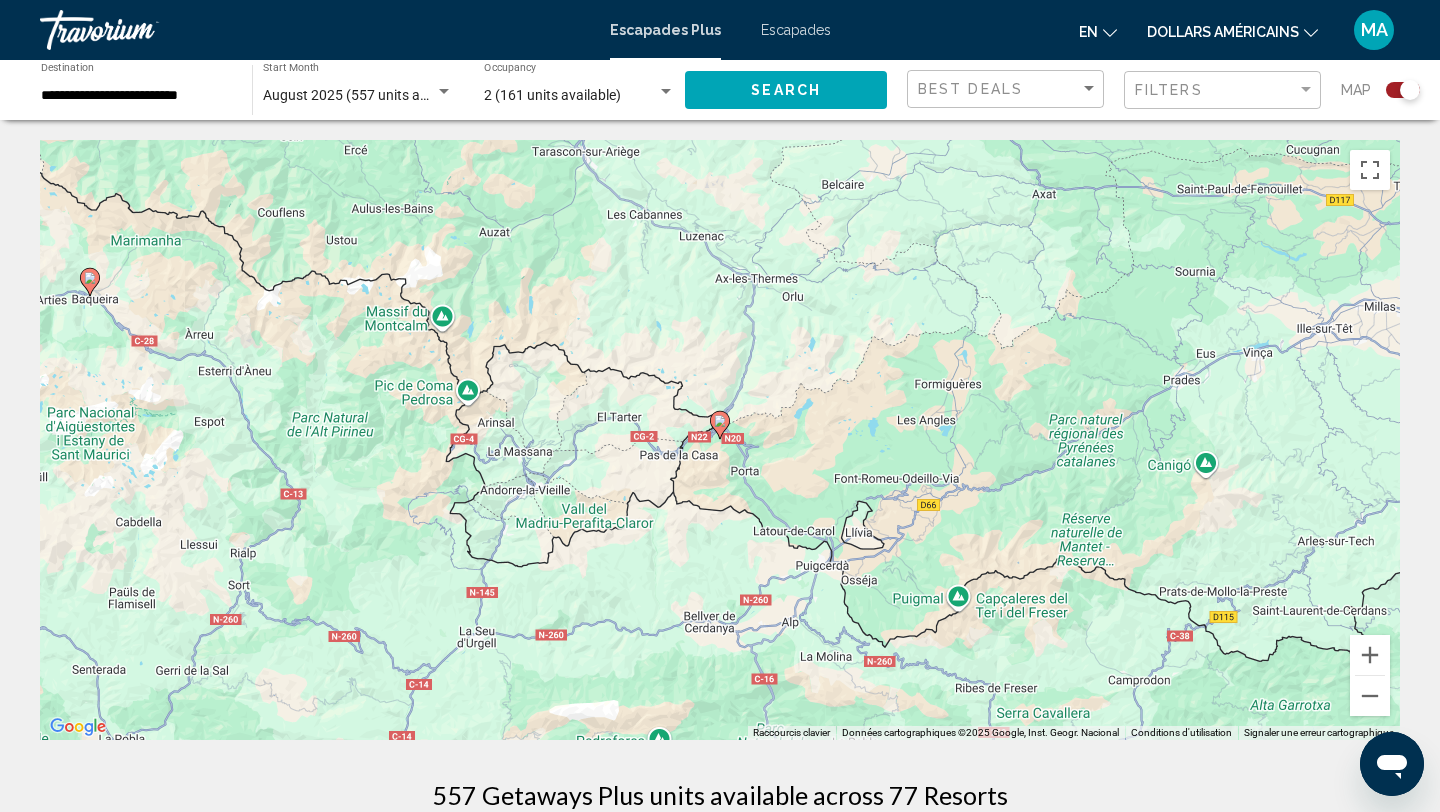click 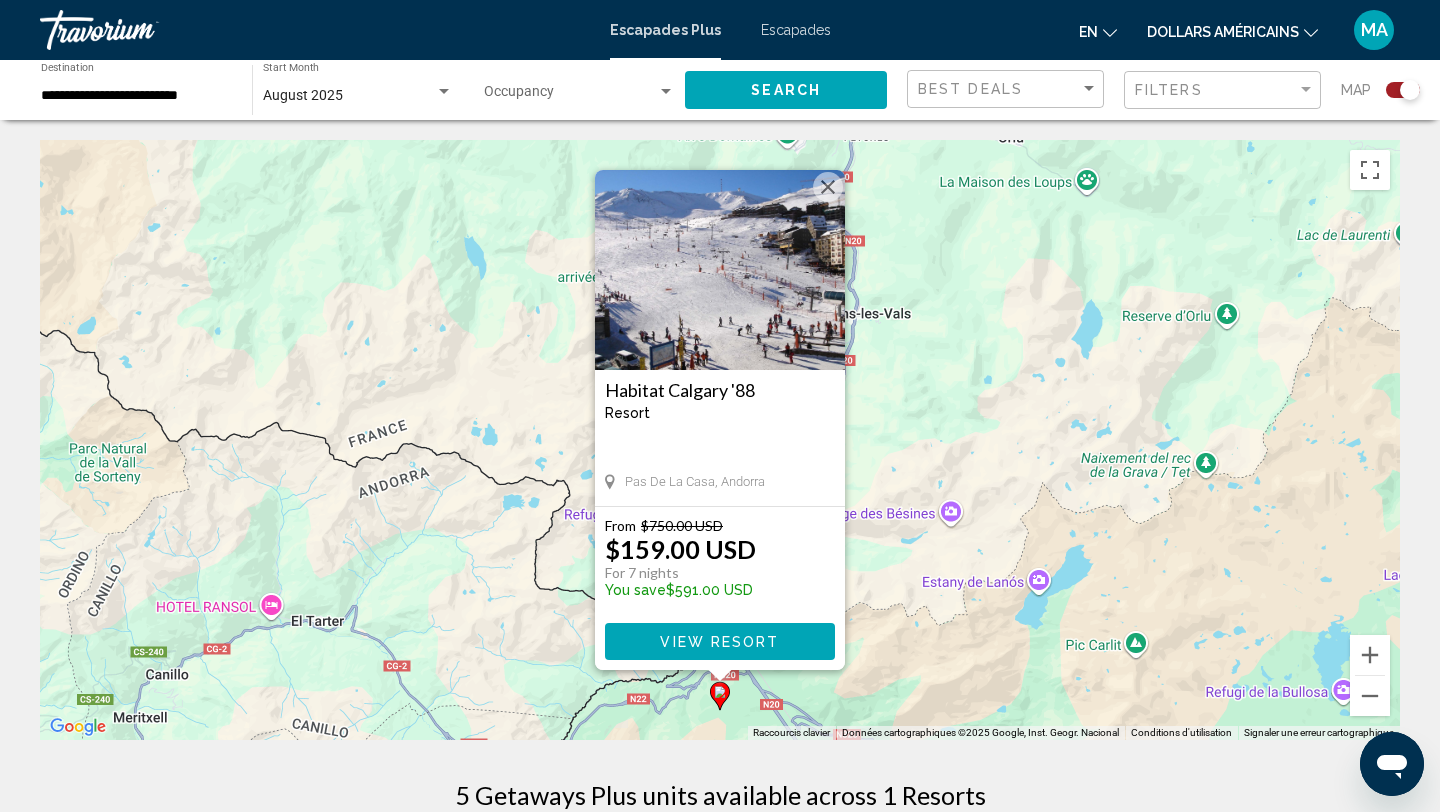 click at bounding box center [720, 270] 